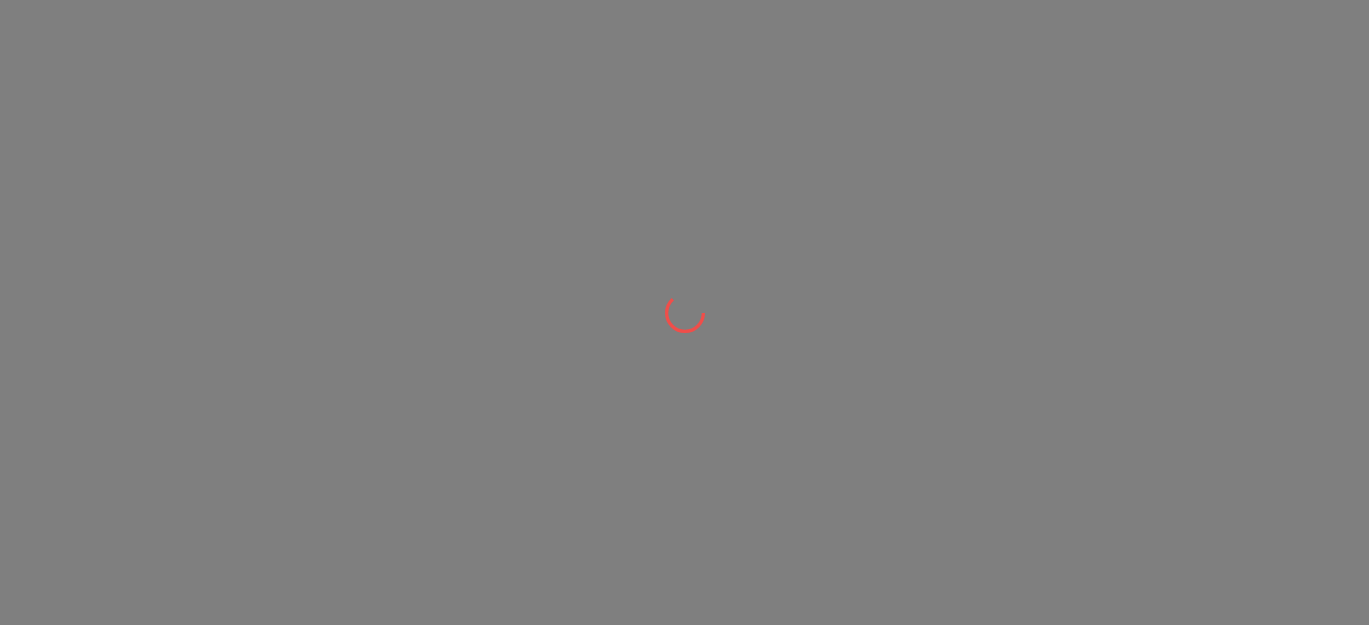 scroll, scrollTop: 0, scrollLeft: 0, axis: both 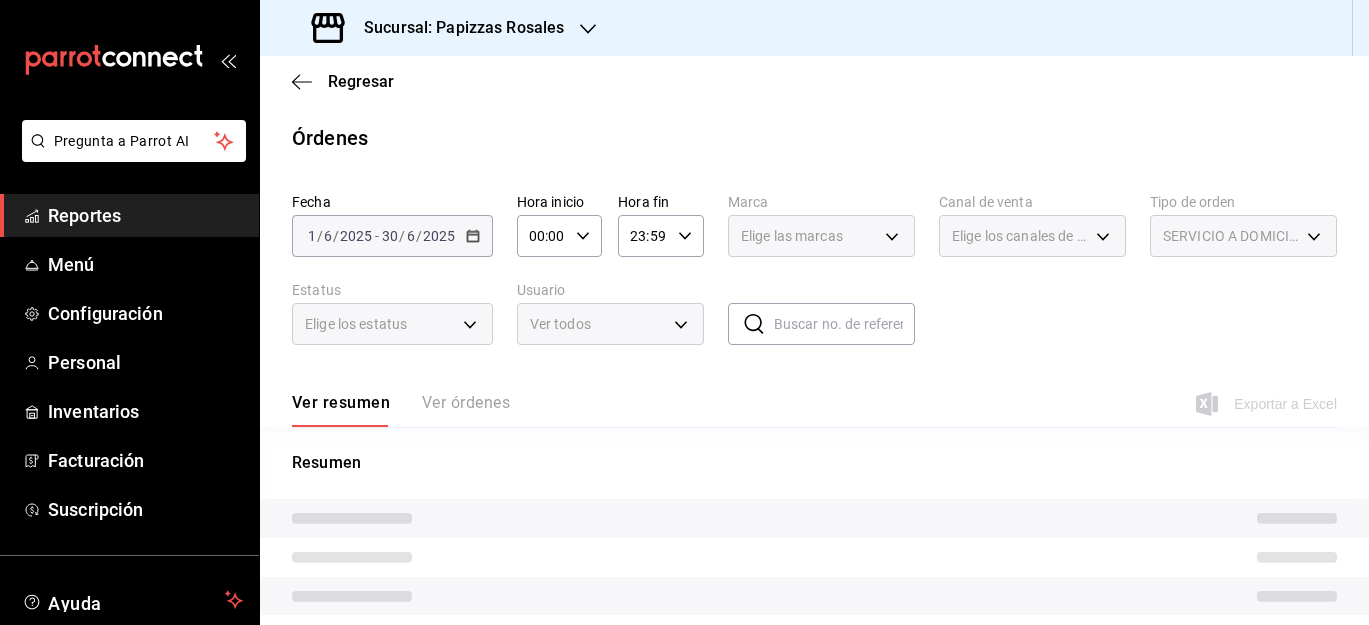 click at bounding box center [588, 28] 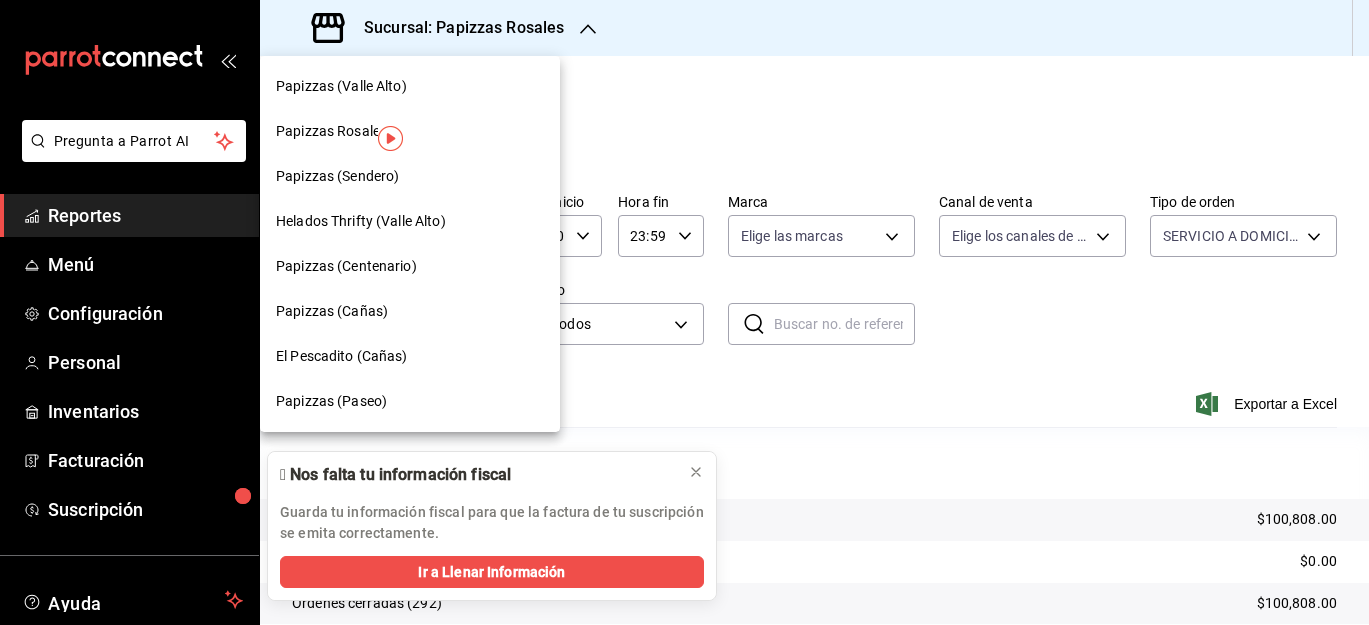 click at bounding box center (684, 312) 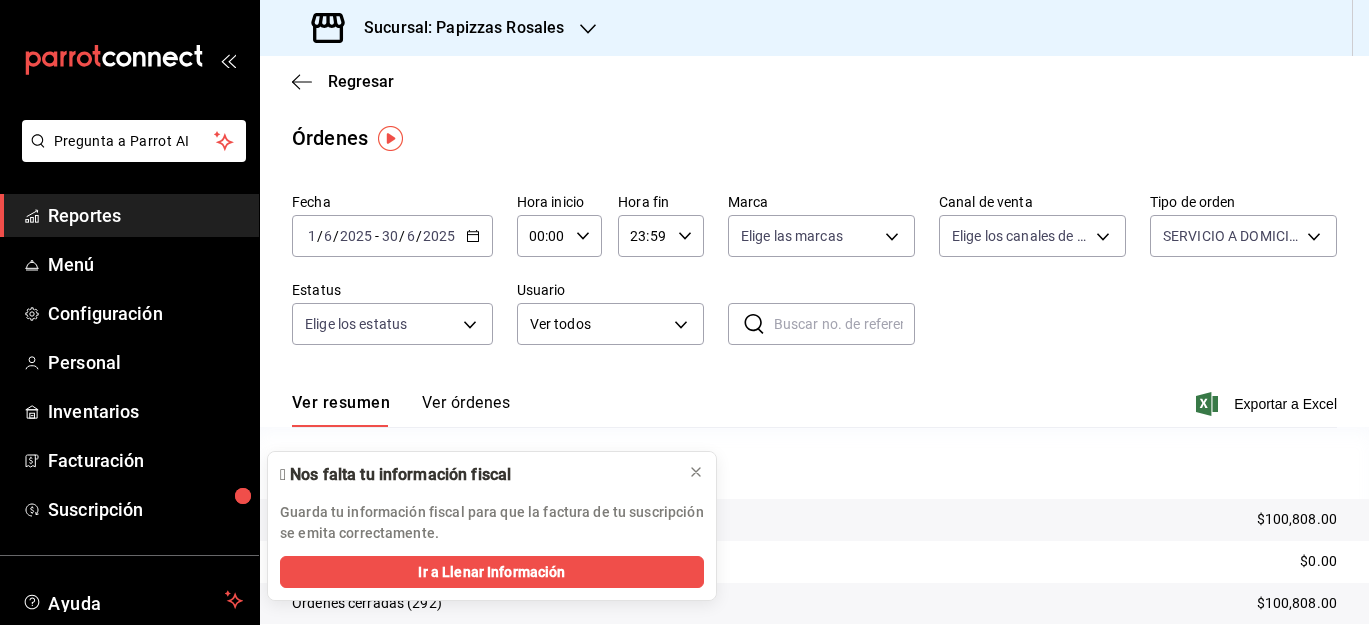 click on "Sucursal: Papizzas Rosales" at bounding box center [440, 28] 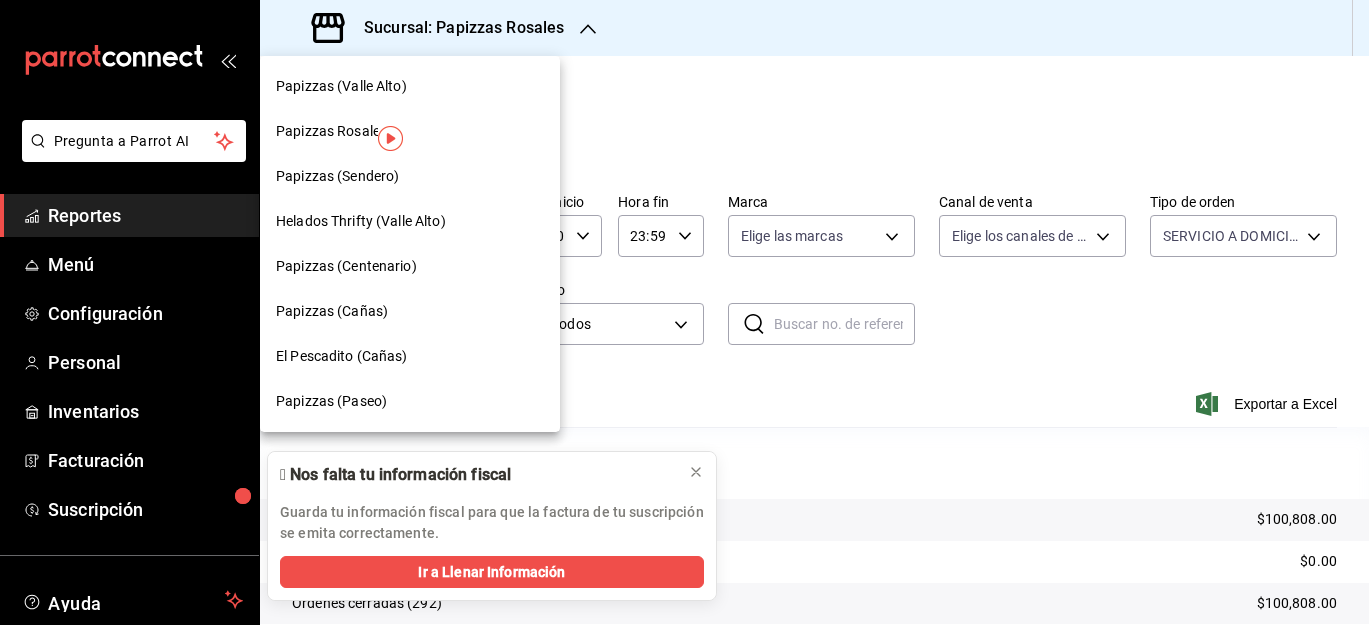click on "Papizzas Rosales" at bounding box center [410, 131] 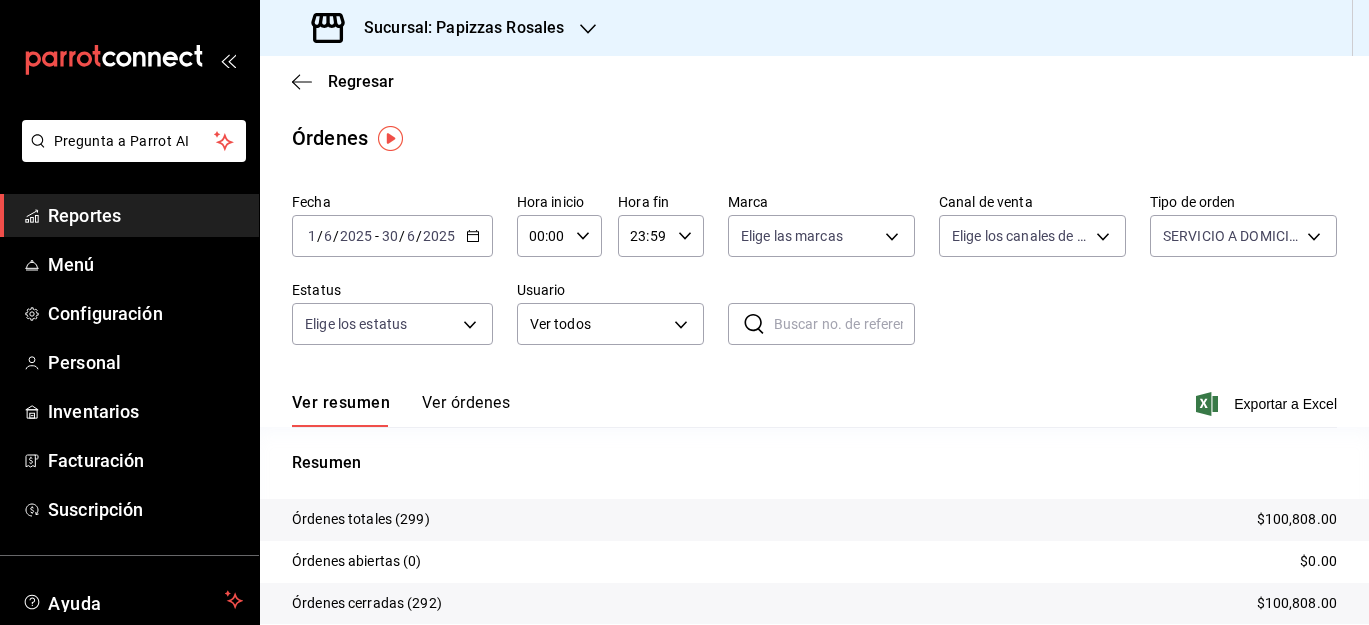 click on "Sucursal: Papizzas Rosales" at bounding box center (440, 28) 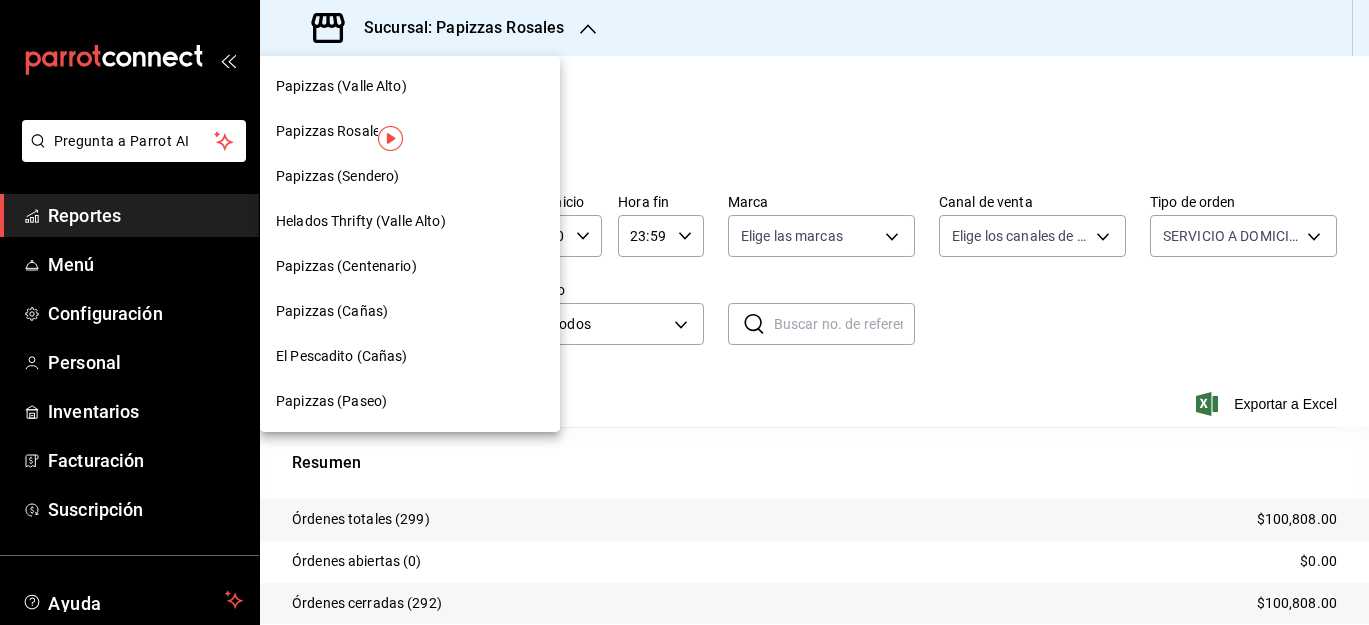 click on "Papizzas (Cañas)" at bounding box center (410, 311) 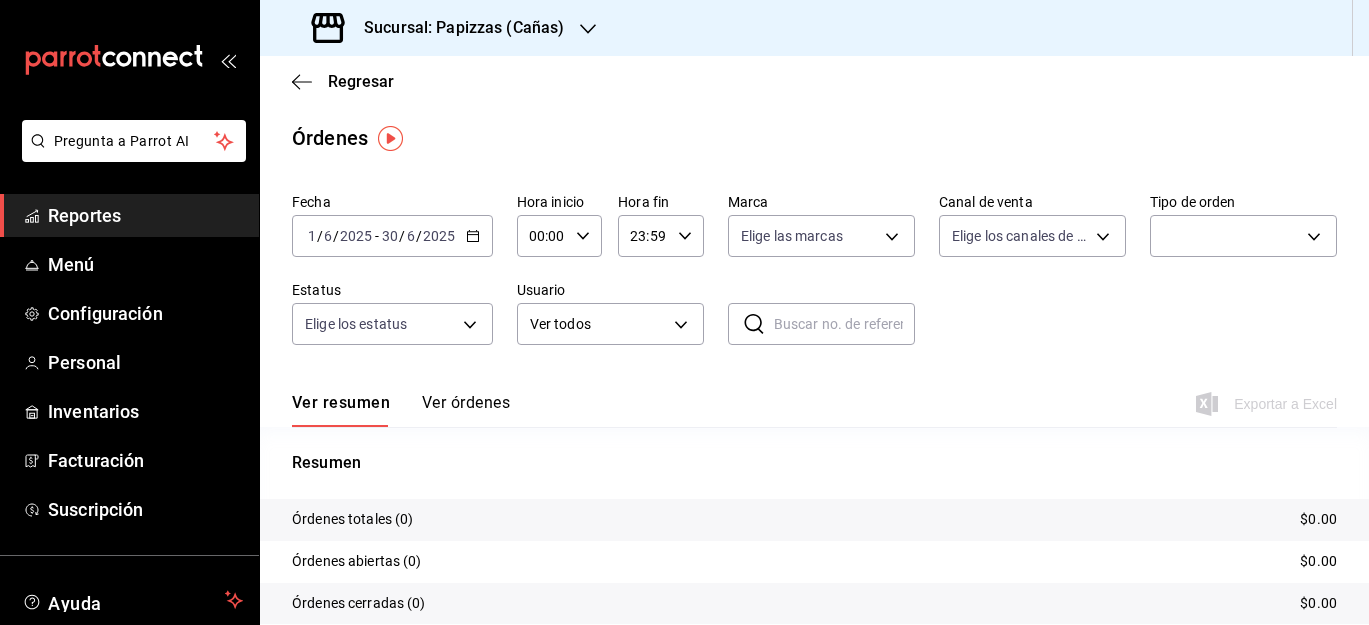 click on "Reportes" at bounding box center [145, 215] 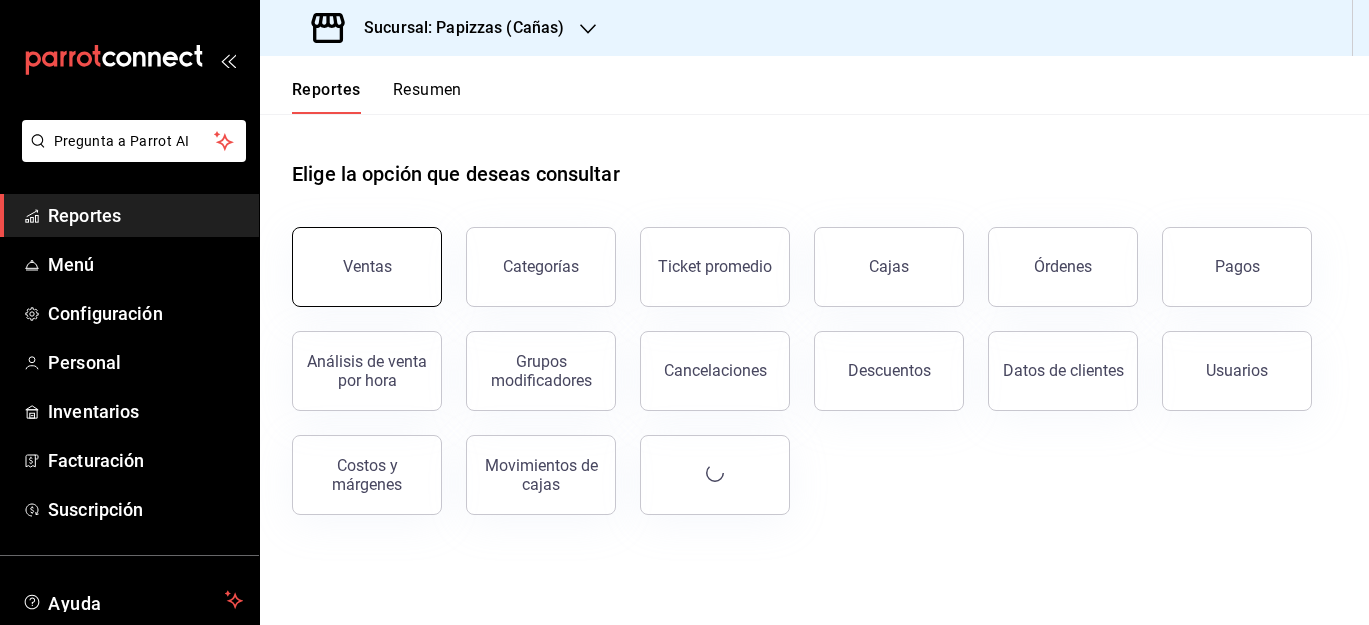 click on "Ventas" at bounding box center (355, 255) 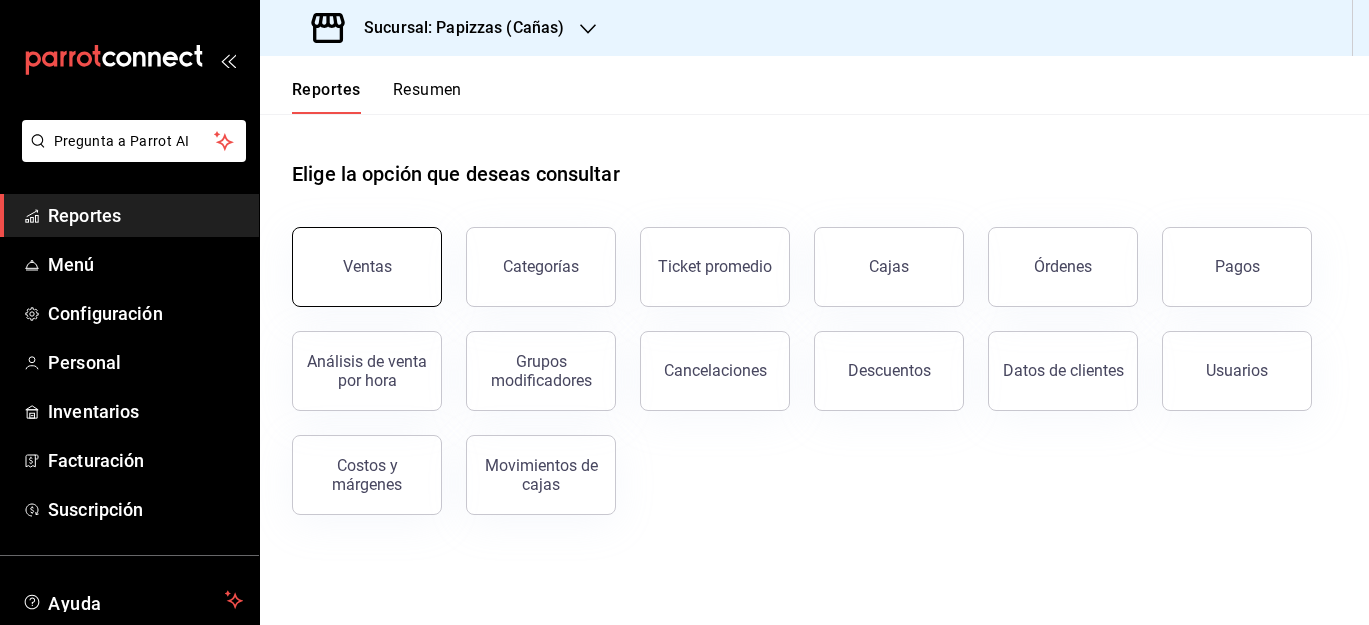 click on "Ventas" at bounding box center [367, 267] 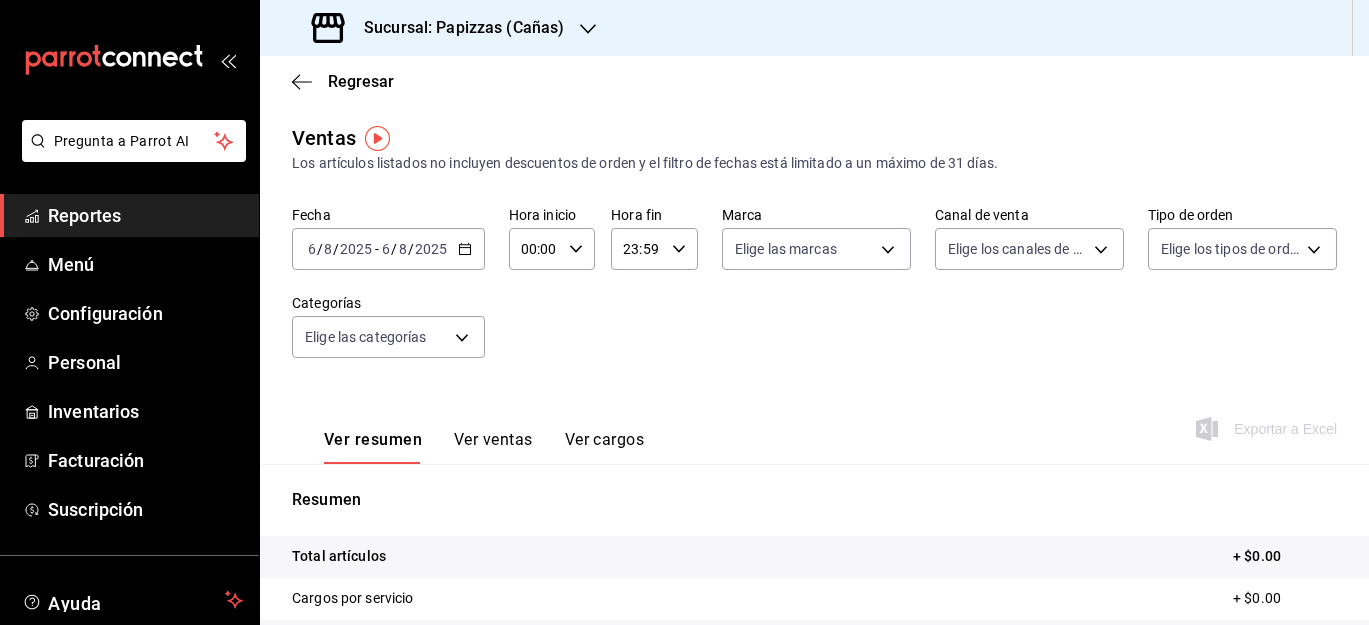 click 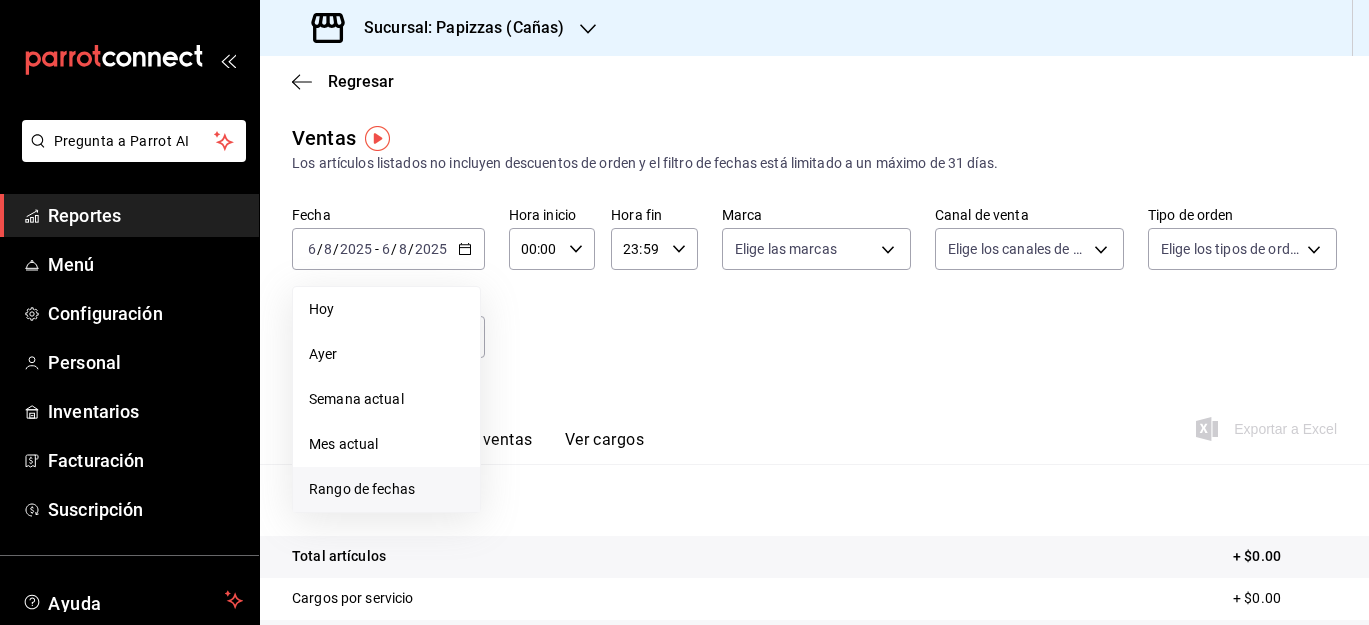 click on "Rango de fechas" at bounding box center [386, 489] 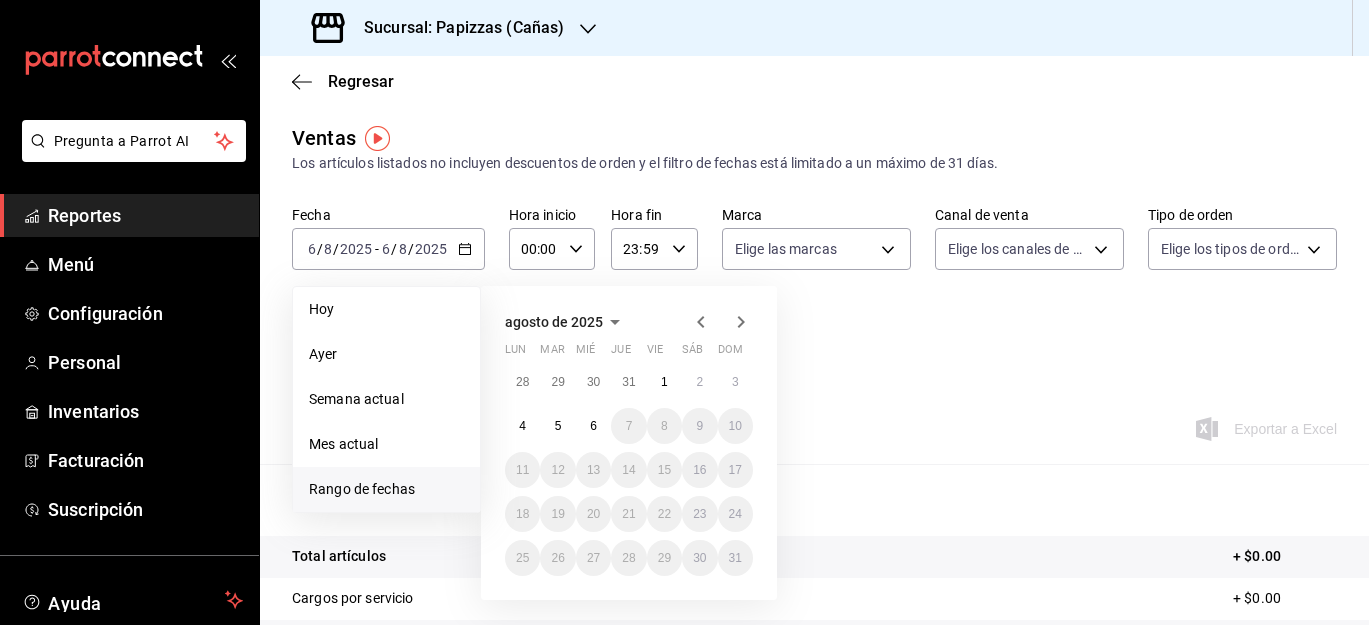 click 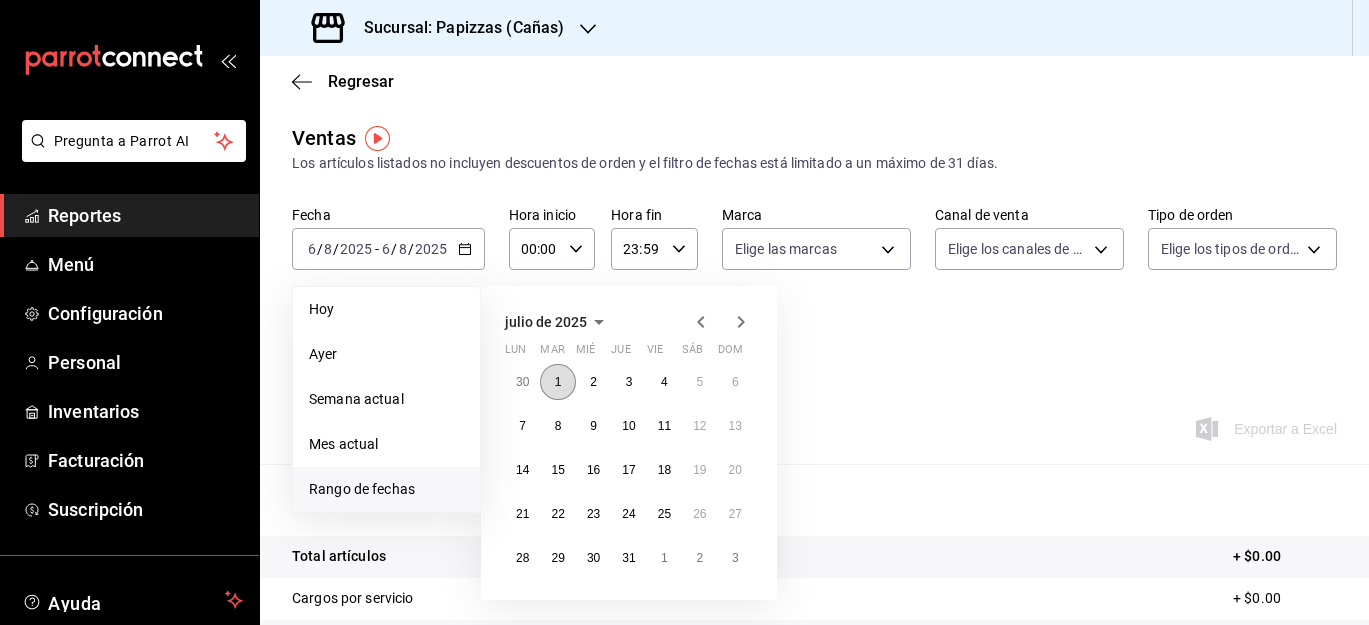 click on "1" at bounding box center (557, 382) 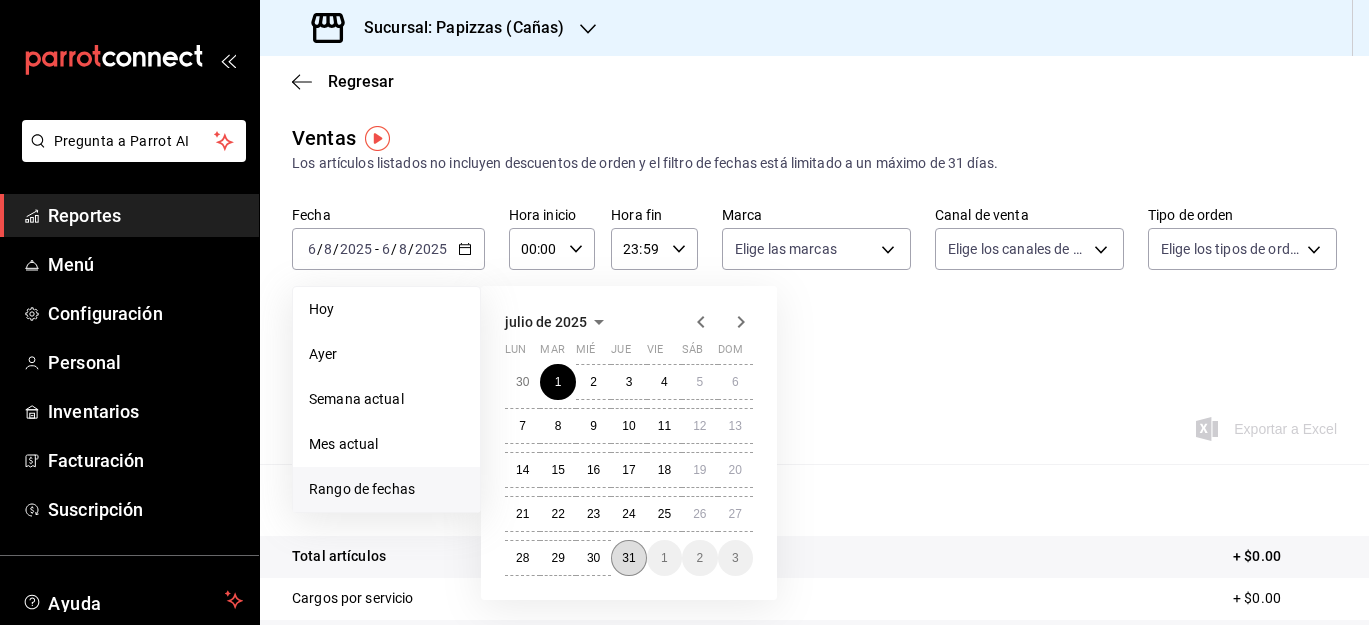 click on "31" at bounding box center [628, 558] 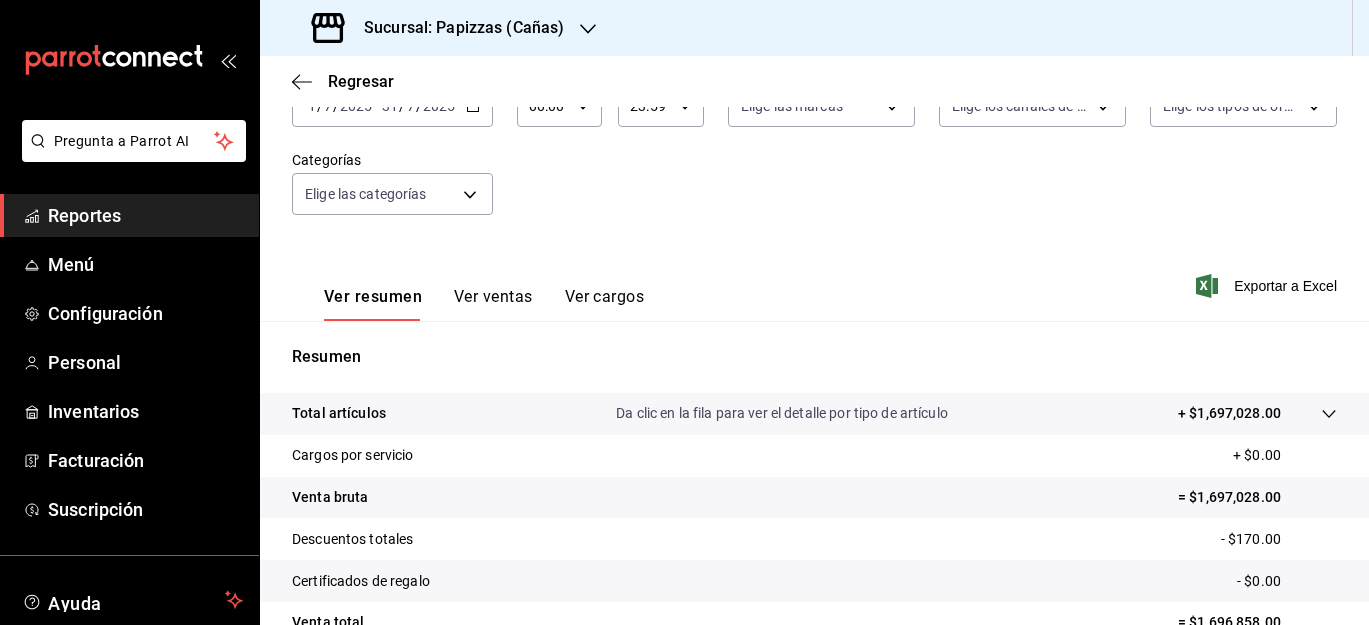 scroll, scrollTop: 0, scrollLeft: 0, axis: both 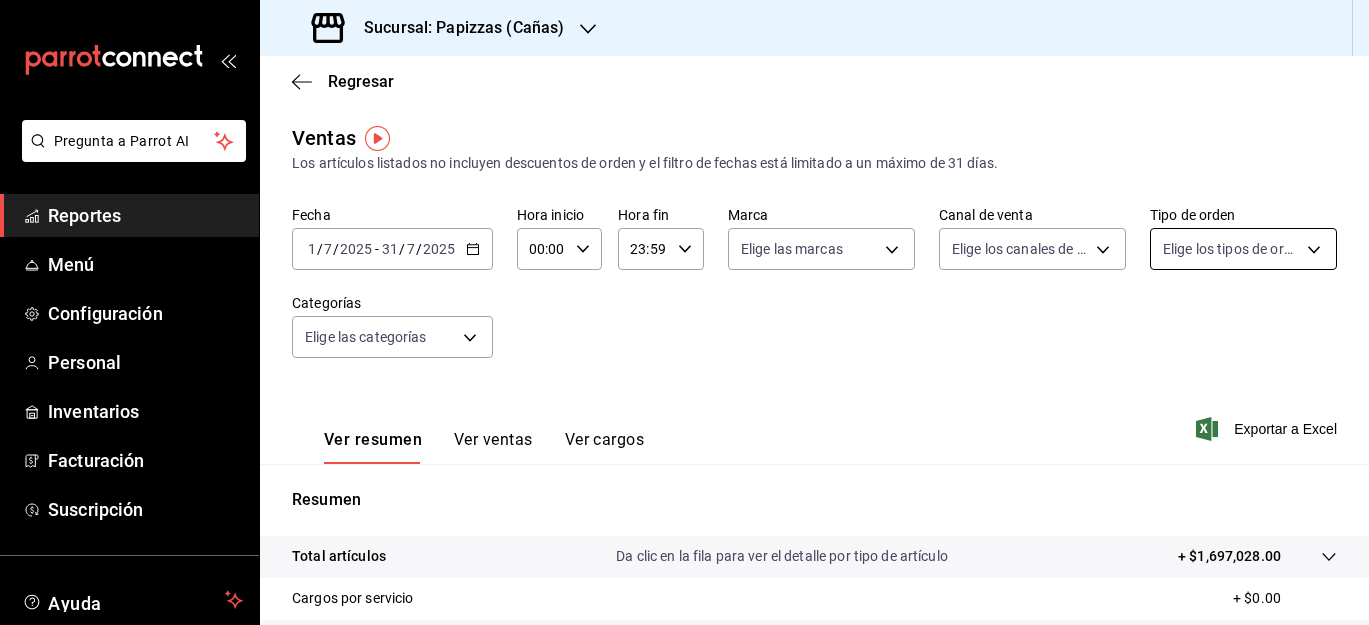 click on "Pregunta a Parrot AI Reportes   Menú   Configuración   Personal   Inventarios   Facturación   Suscripción   Ayuda Recomienda Parrot   [FIRST] [LAST]   Sugerir nueva función   Sucursal: Papizzas (Cañas) Regresar Ventas Los artículos listados no incluyen descuentos de orden y el filtro de fechas está limitado a un máximo de 31 días. Fecha 2025-07-01 1 / 7 / 2025 - 2025-07-31 31 / 7 / 2025 Hora inicio 00:00 Hora inicio Hora fin 23:59 Hora fin Marca Elige las marcas Canal de venta Elige los canales de venta Tipo de orden Elige los tipos de orden Categorías Elige las categorías Ver resumen Ver ventas Ver cargos Exportar a Excel Resumen Total artículos Da clic en la fila para ver el detalle por tipo de artículo + $1,697,028.00 Cargos por servicio + $0.00 Venta bruta = $1,697,028.00 Descuentos totales - $170.00 Certificados de regalo - $0.00 Venta total = $1,696,858.00 Impuestos - $234,049.38 Venta neta = $1,462,808.62 GANA 1 MES GRATIS EN TU SUSCRIPCIÓN AQUÍ Ver video tutorial Ir a video" at bounding box center (684, 312) 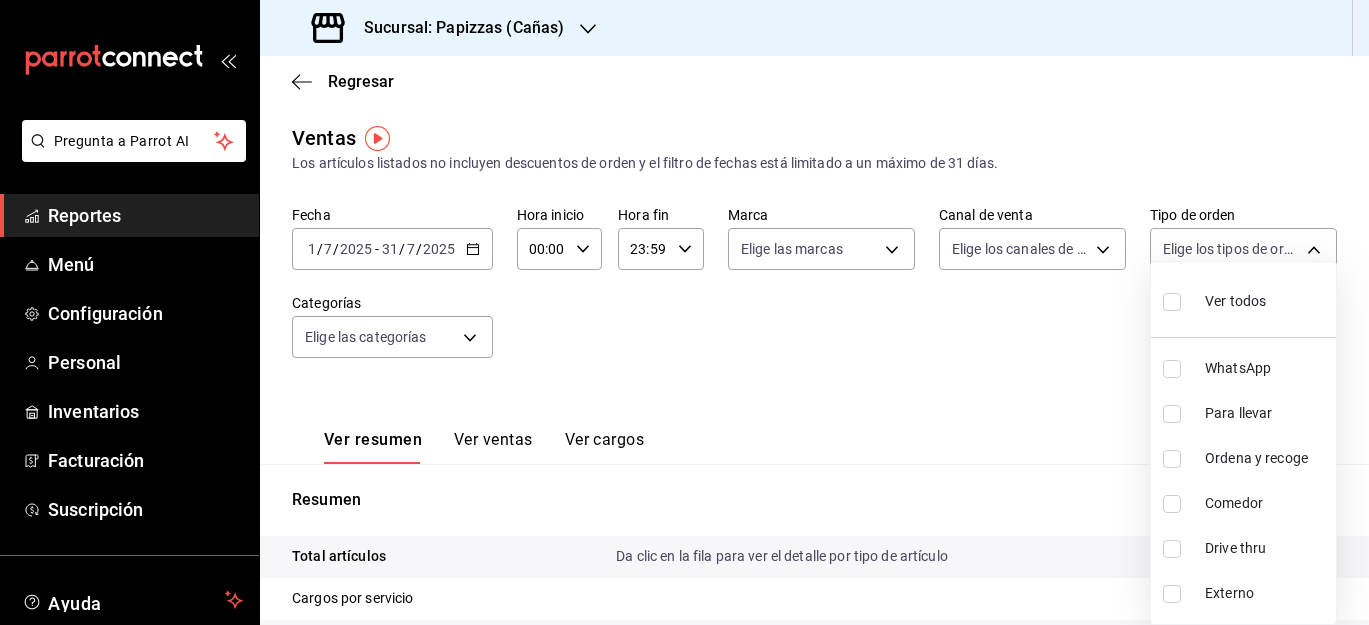 click on "Ver todos" at bounding box center [1214, 299] 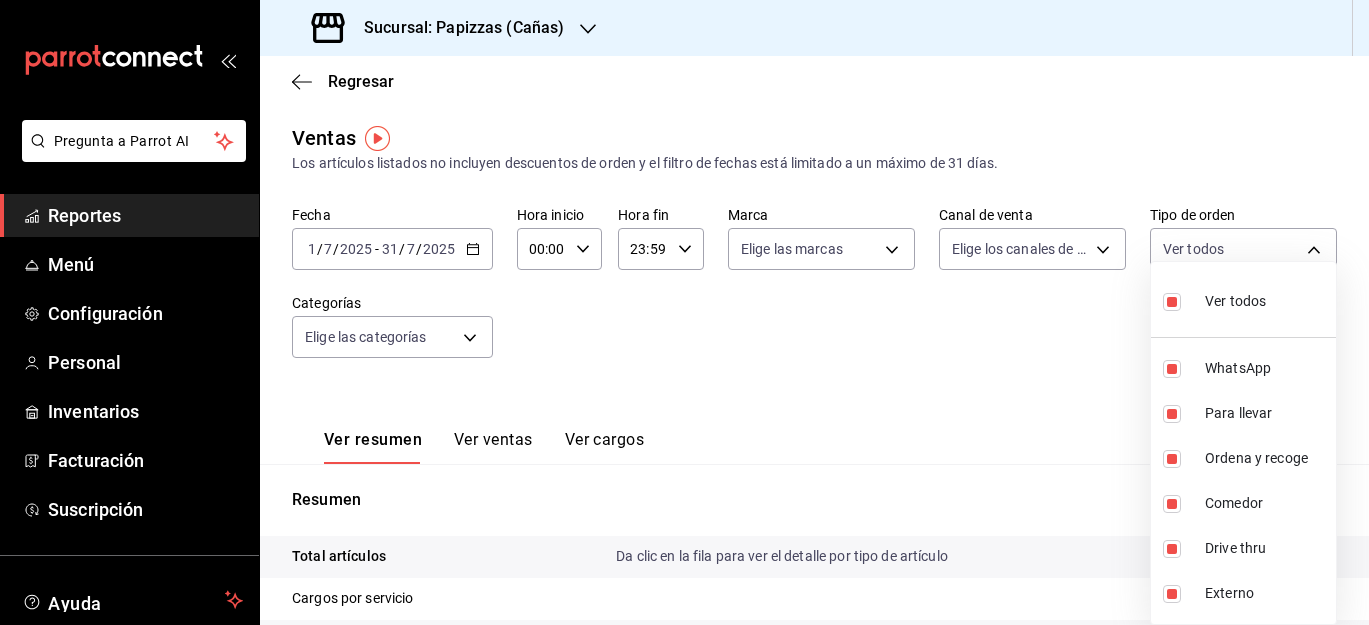 click at bounding box center [684, 312] 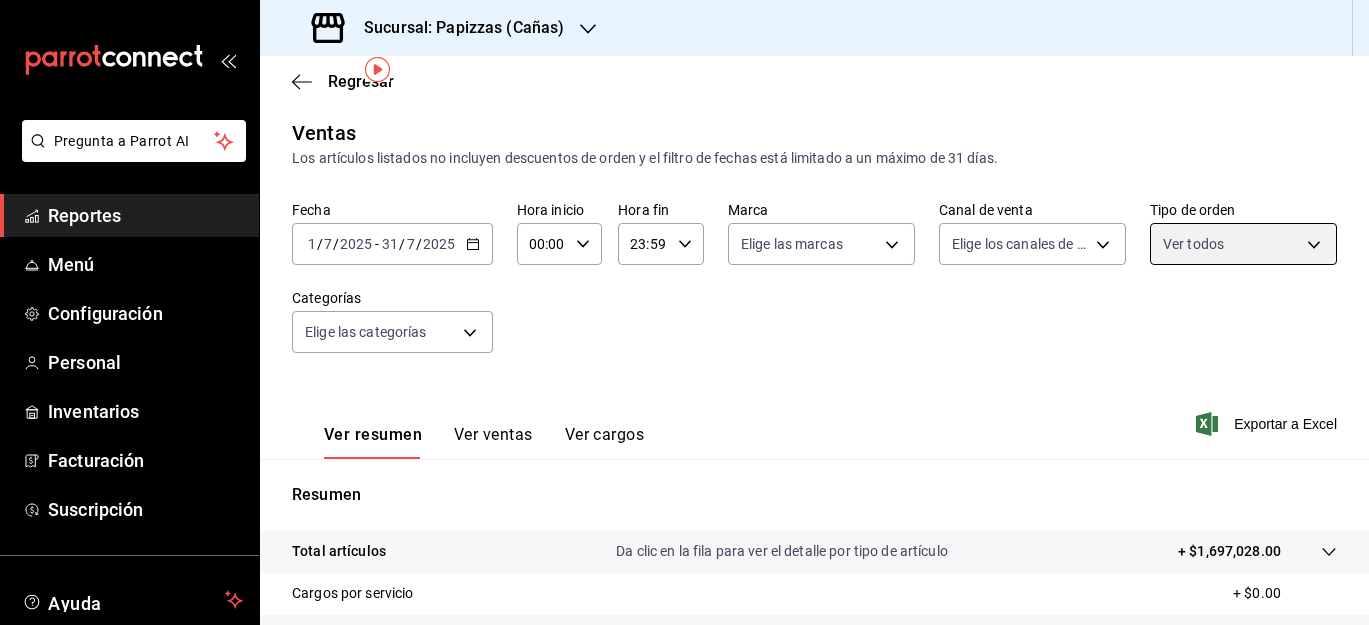scroll, scrollTop: 0, scrollLeft: 0, axis: both 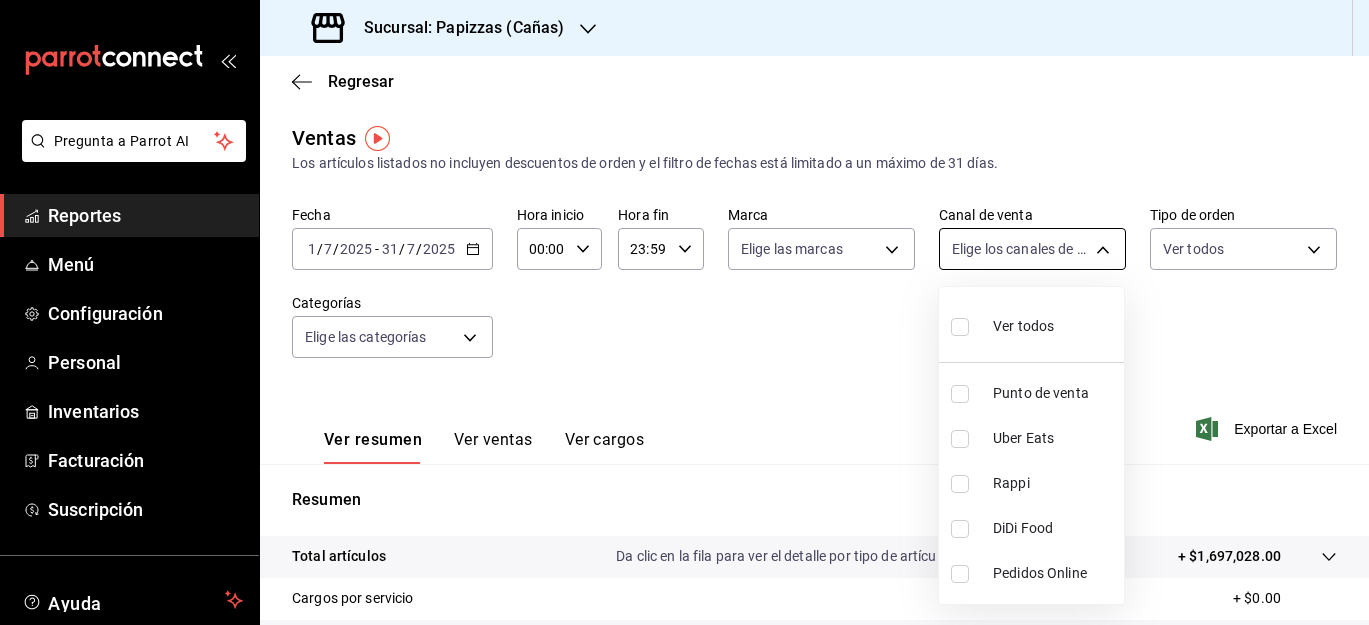 click on "Pregunta a Parrot AI Reportes   Menú   Configuración   Personal   Inventarios   Facturación   Suscripción   Ayuda Recomienda Parrot   [FIRST] [LAST]   Sugerir nueva función   Sucursal: Papizzas (Cañas) Regresar Ventas Los artículos listados no incluyen descuentos de orden y el filtro de fechas está limitado a un máximo de 31 días. Fecha 2025-07-01 1 / 7 / 2025 - 2025-07-31 31 / 7 / 2025 Hora inicio 00:00 Hora inicio Hora fin 23:59 Hora fin Marca Elige las marcas Canal de venta Elige los canales de venta Tipo de orden Ver todos 56976af8-bb7e-4f10-99f3-271b257f3f57,db02da04-fd50-4fed-81c4-a7536cb36dd3,f85b049d-ae15-4d2c-8b62-094ae36bdb4b,c7c5e7d6-e988-41e3-9a23-94c281dbf784,52e1e48a-2a17-4987-9dc9-01771b7ac053,EXTERNAL Categorías Elige las categorías Ver resumen Ver ventas Ver cargos Exportar a Excel Resumen Total artículos Da clic en la fila para ver el detalle por tipo de artículo + $1,697,028.00 Cargos por servicio + $0.00 Venta bruta = $1,697,028.00 Descuentos totales - $170.00 - $0.00" at bounding box center (684, 312) 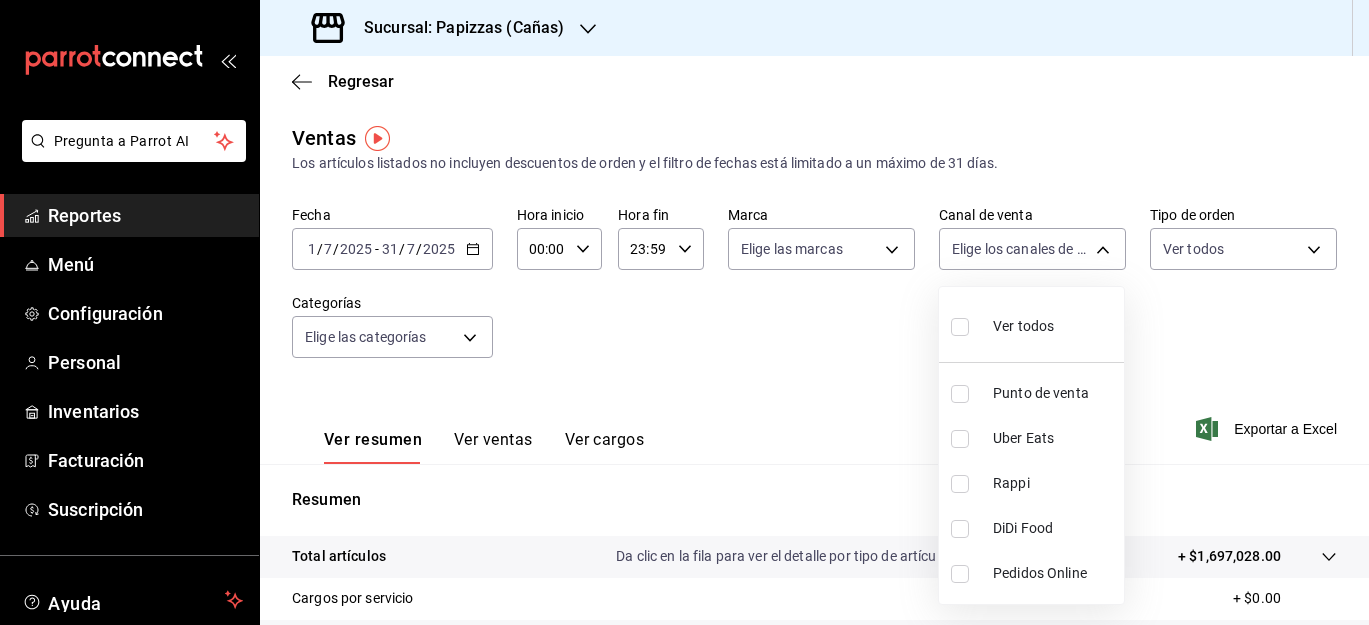 click on "Uber Eats" at bounding box center (1054, 438) 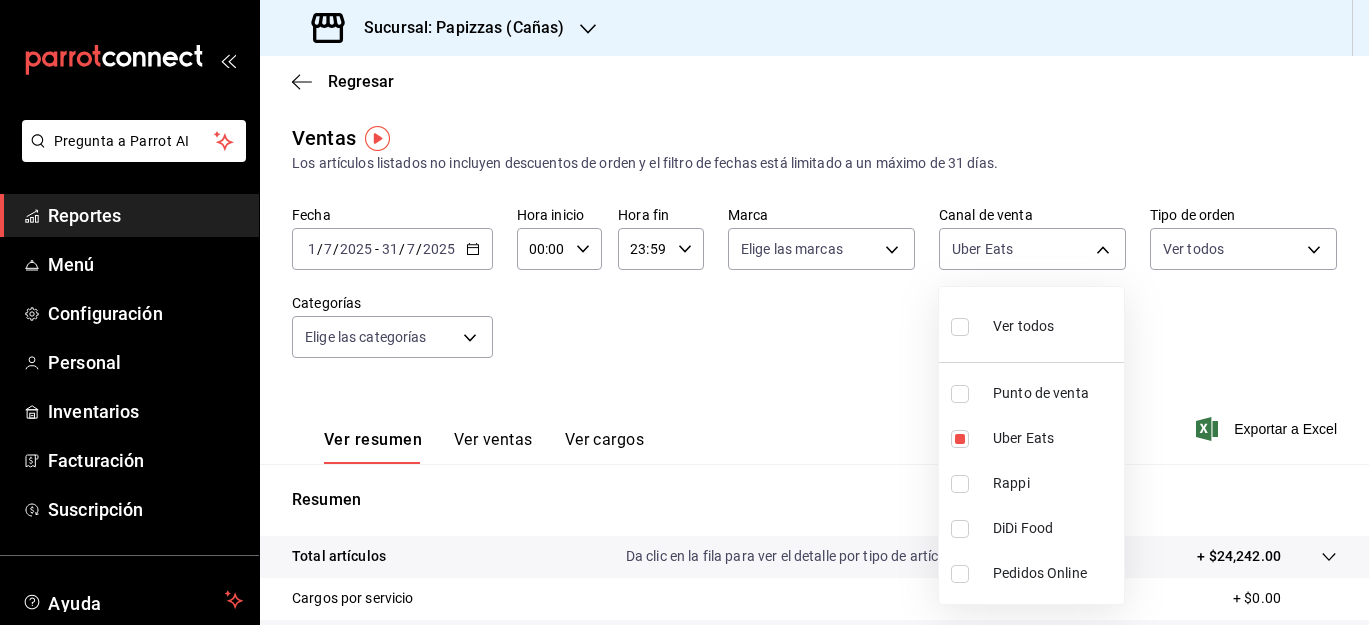 click at bounding box center [960, 327] 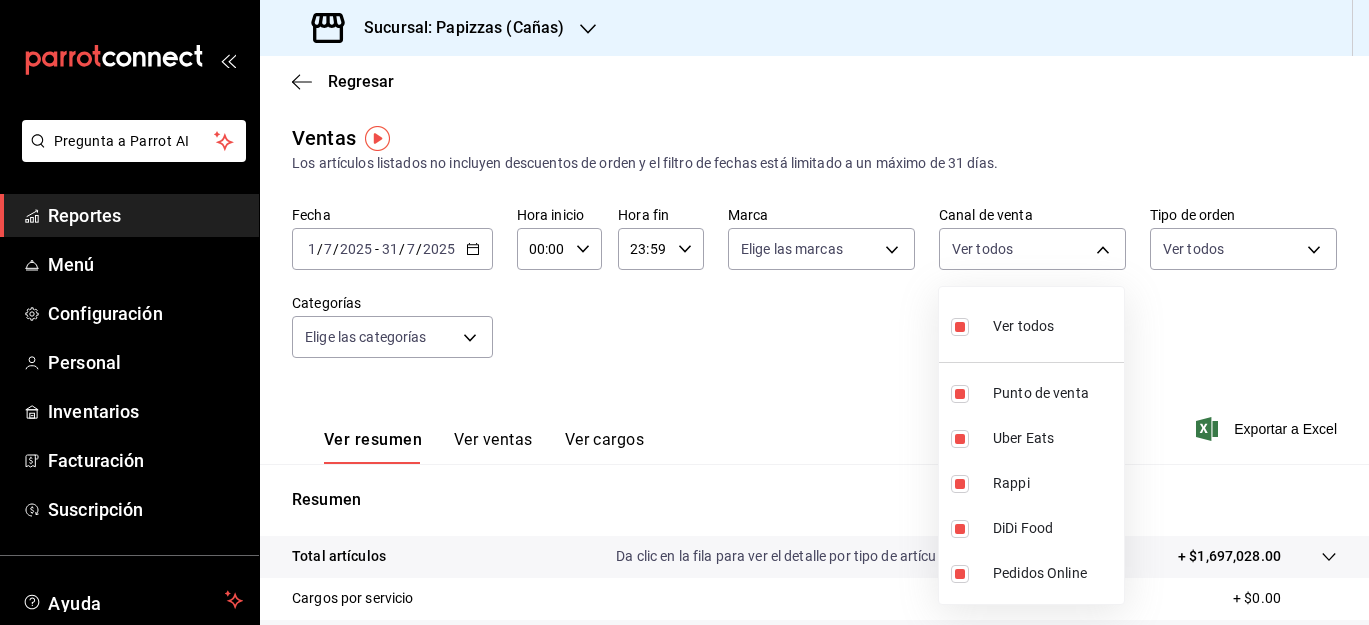 click at bounding box center (960, 327) 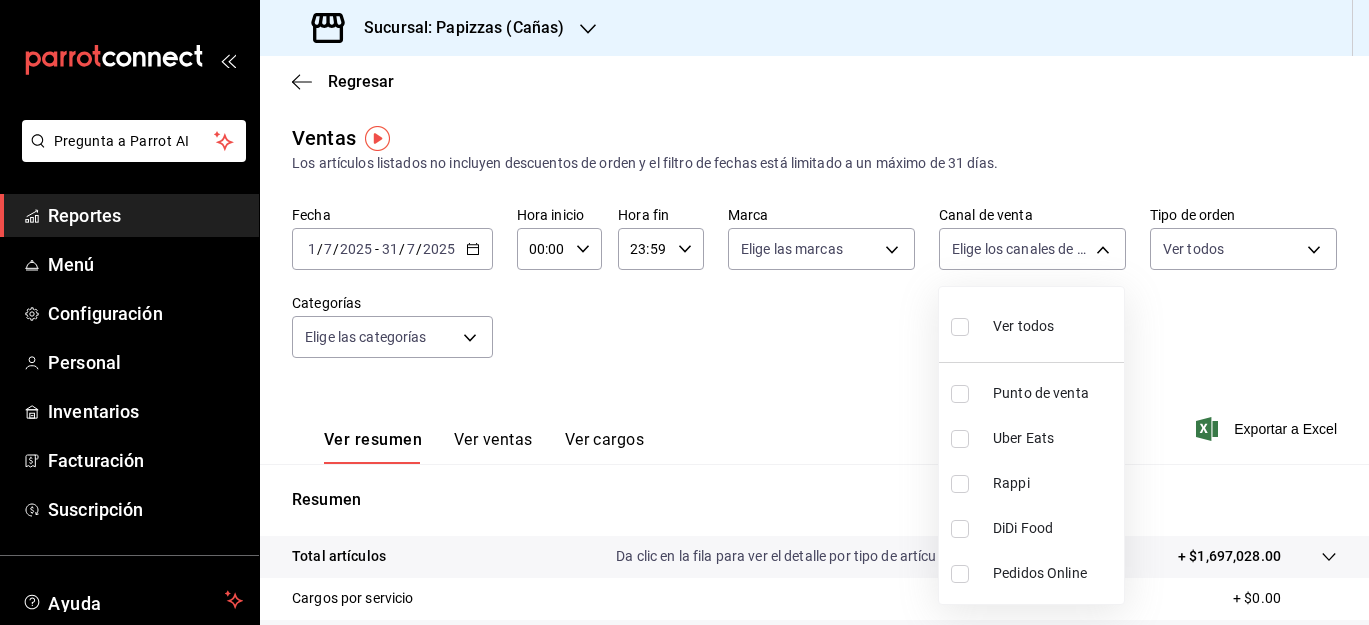 click on "Rappi" at bounding box center [1054, 483] 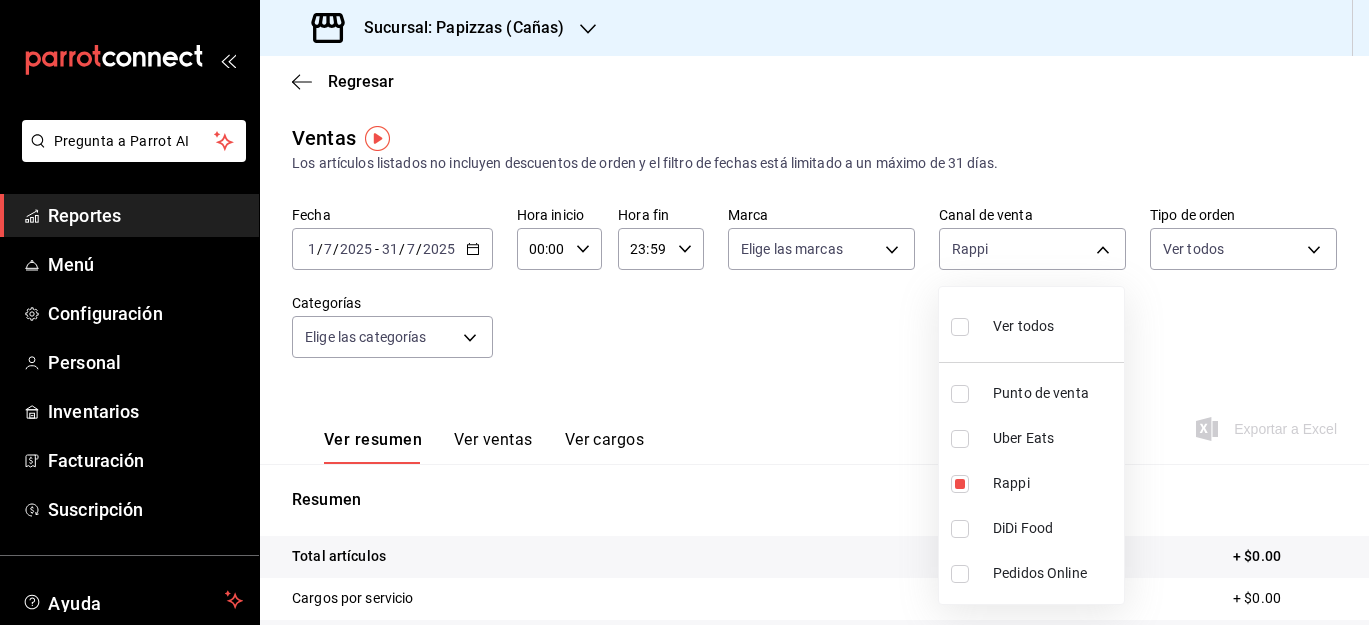 click on "Uber Eats" at bounding box center [1054, 438] 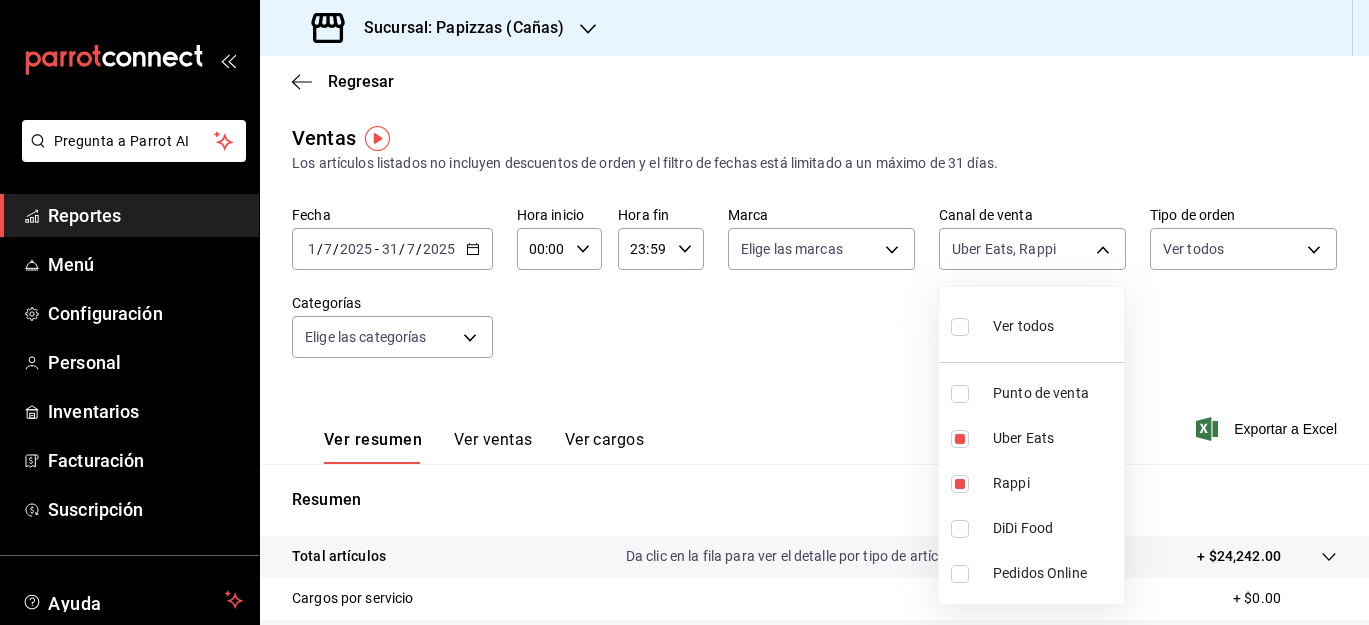 click on "DiDi Food" at bounding box center [1031, 528] 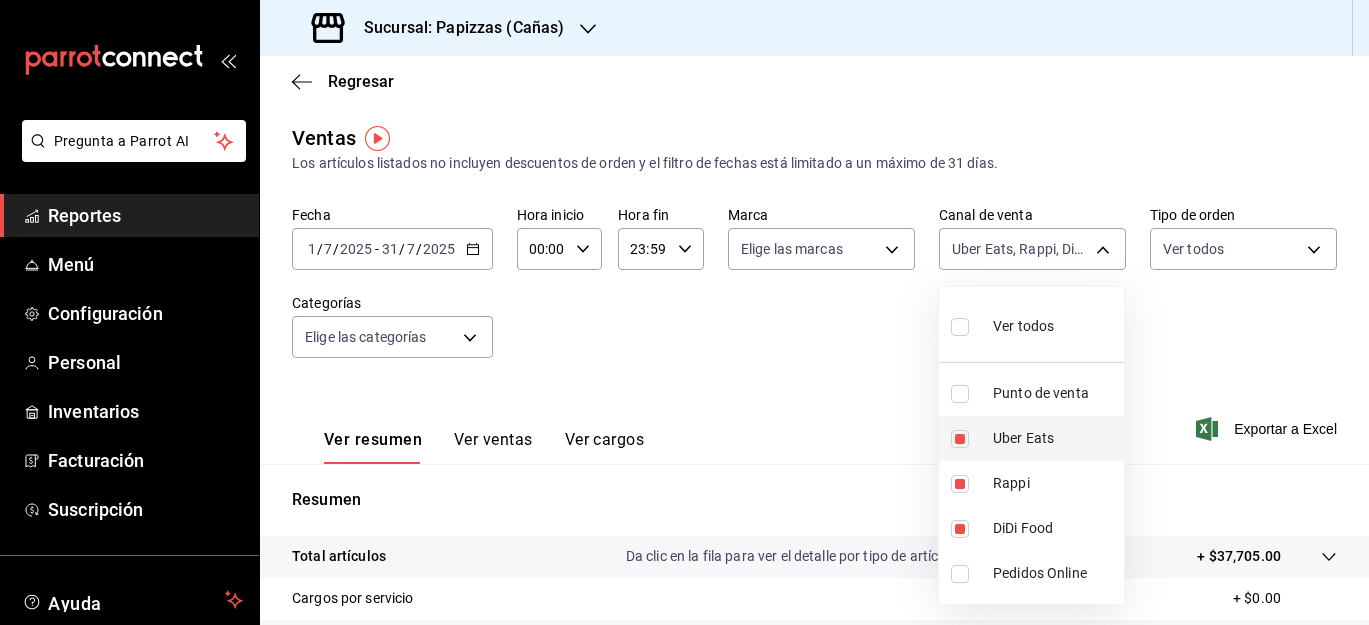 click at bounding box center [964, 439] 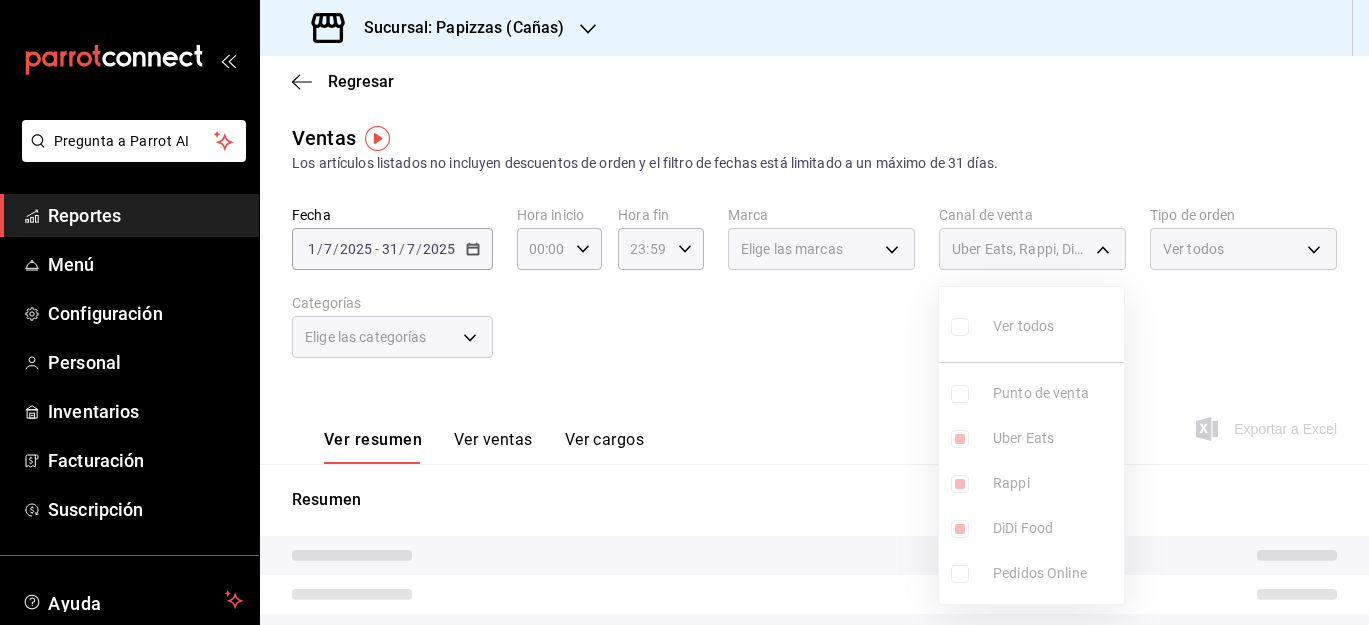 click on "Ver todos Punto de venta Uber Eats Rappi DiDi Food Pedidos Online" at bounding box center [1031, 445] 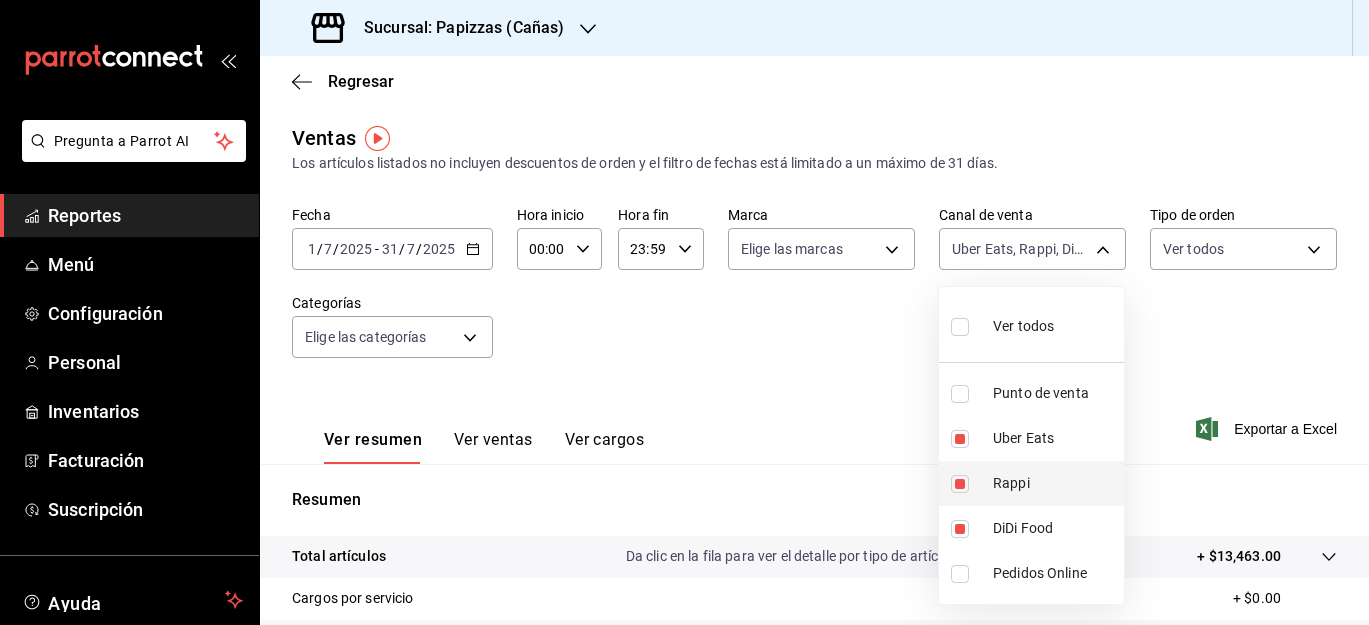 click at bounding box center (960, 484) 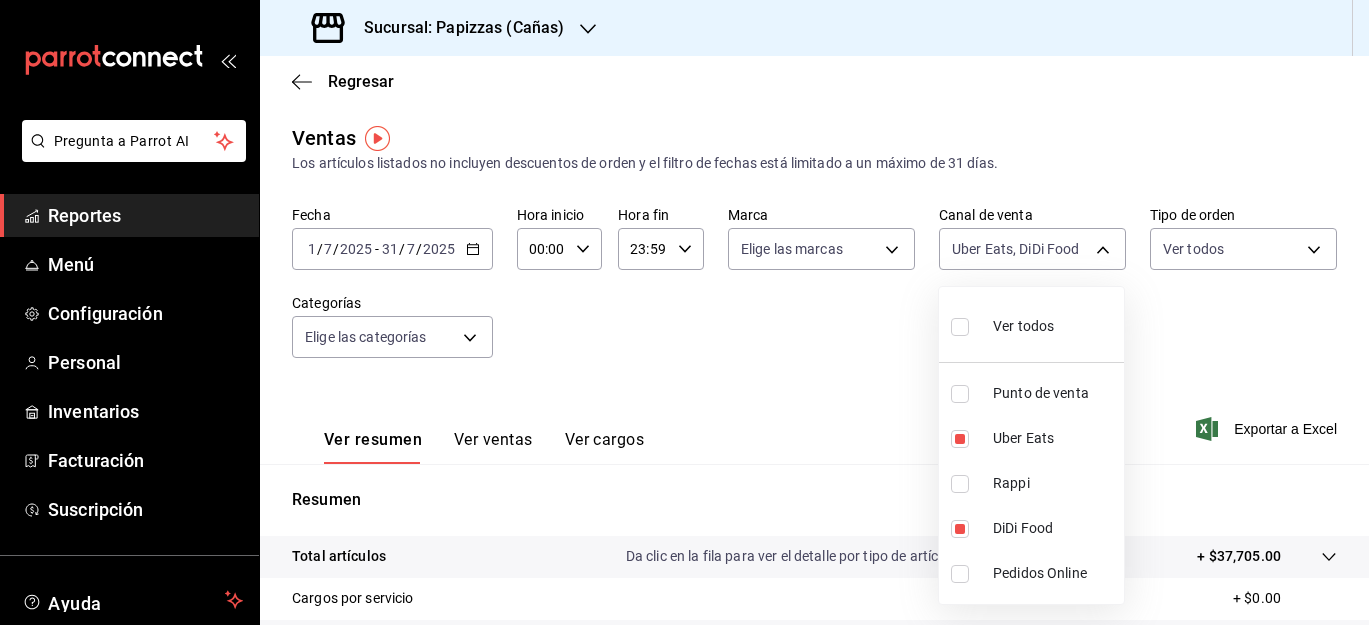click at bounding box center (684, 312) 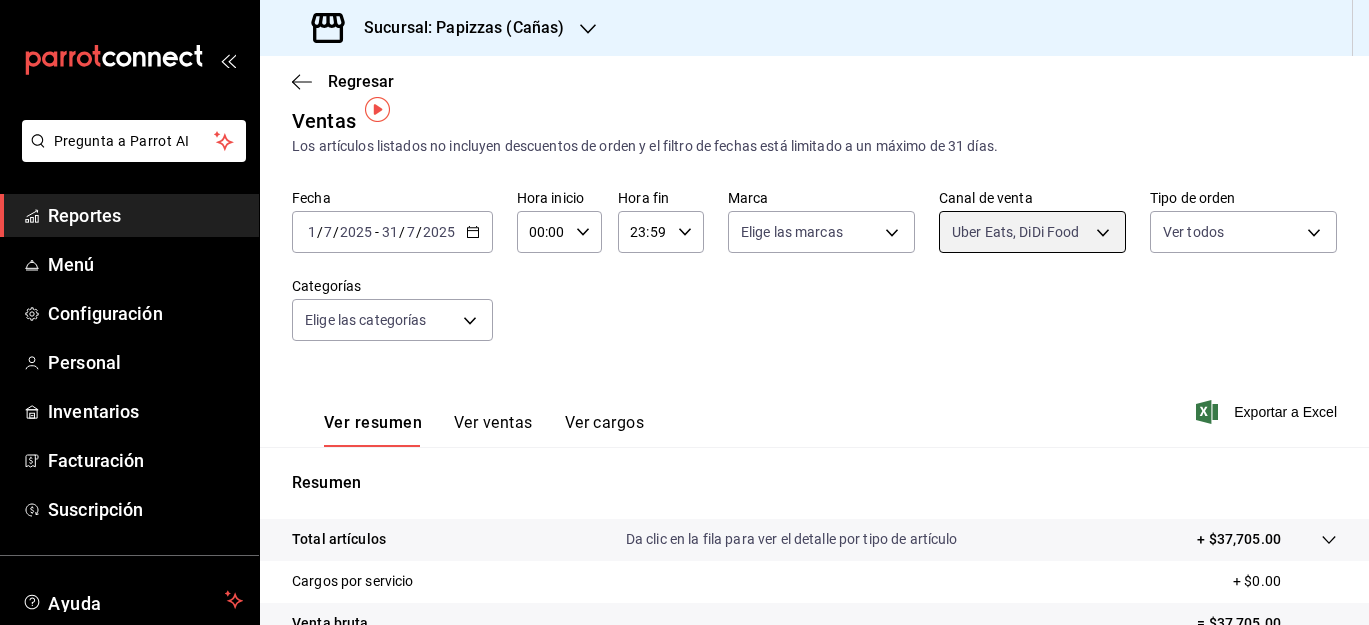 scroll, scrollTop: 0, scrollLeft: 0, axis: both 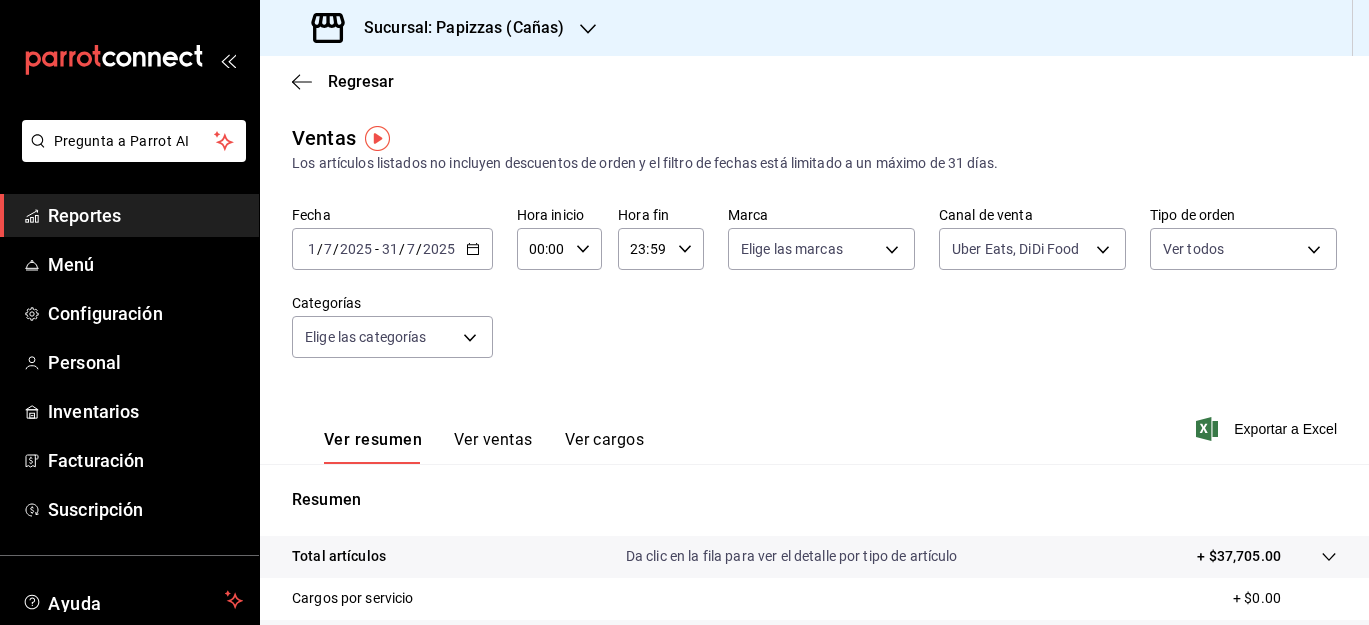 click on "Sucursal: Papizzas (Cañas)" at bounding box center [814, 28] 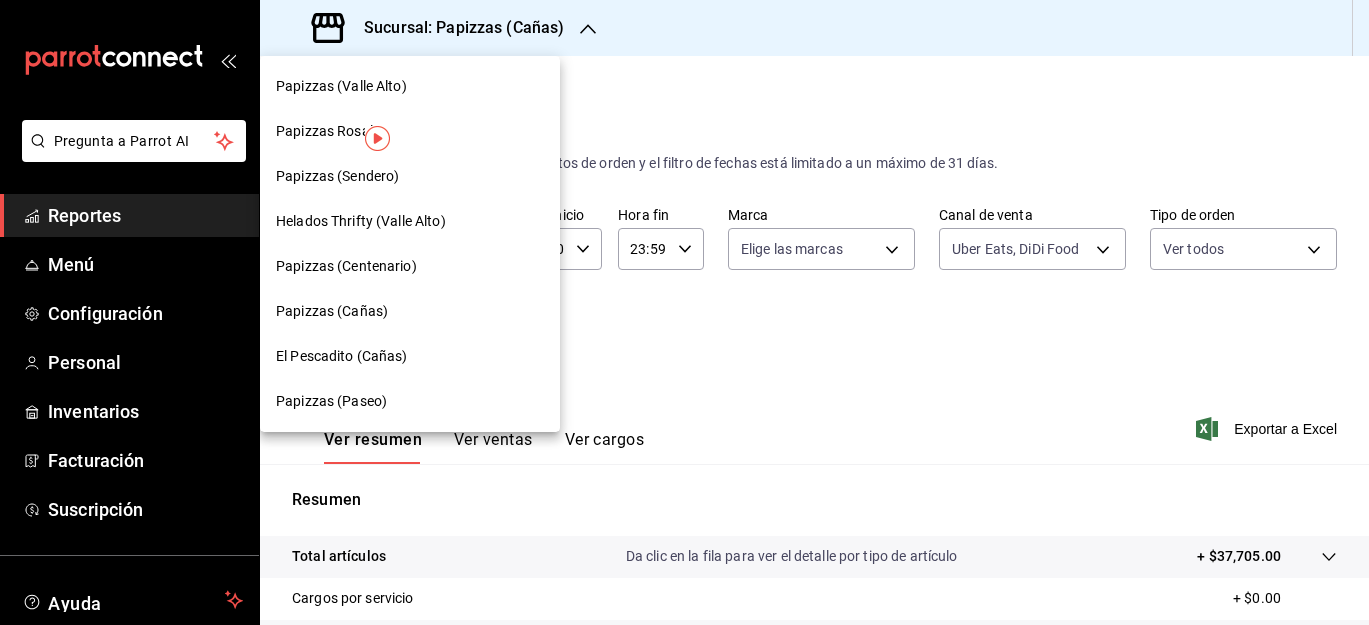 click on "Papizzas (Centenario)" at bounding box center (410, 266) 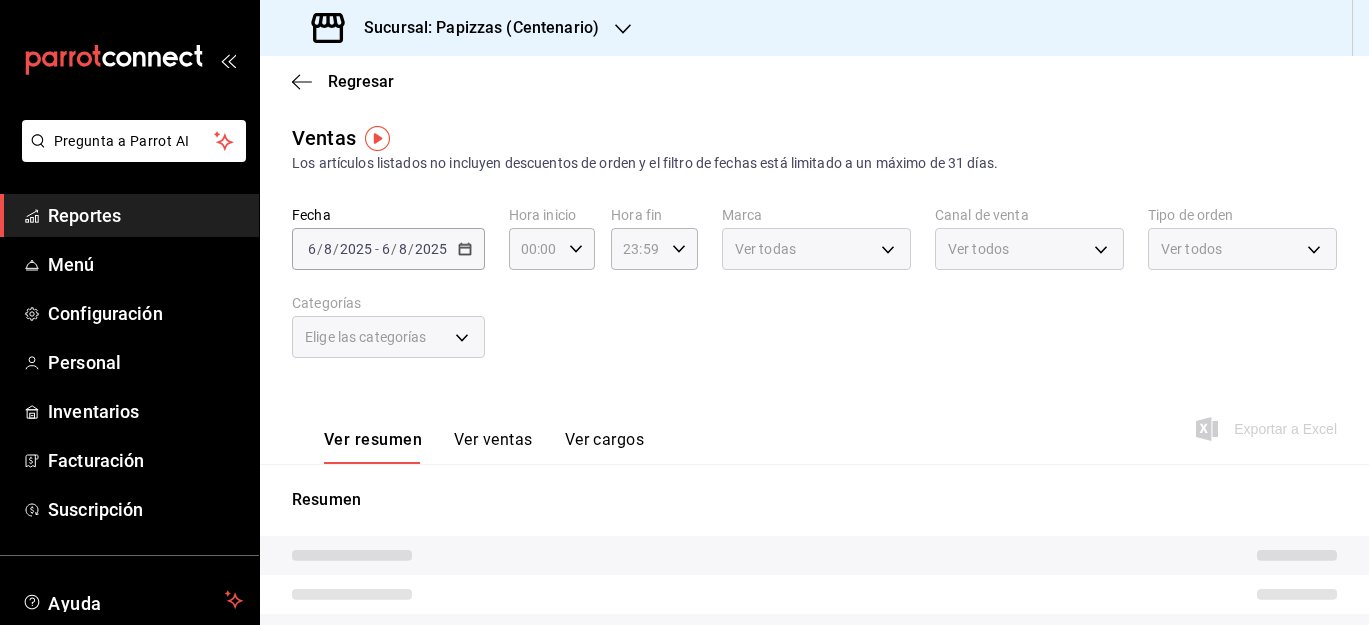type on "DIDI_FOOD,UBER_EATS" 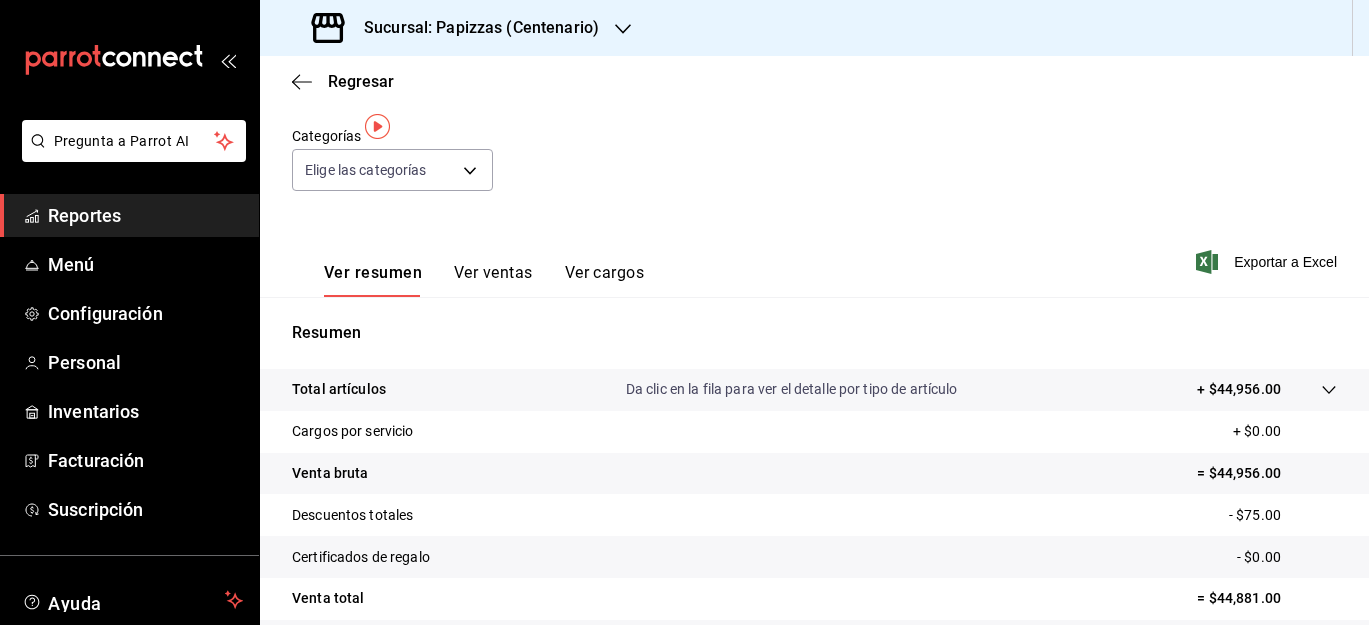scroll, scrollTop: 0, scrollLeft: 0, axis: both 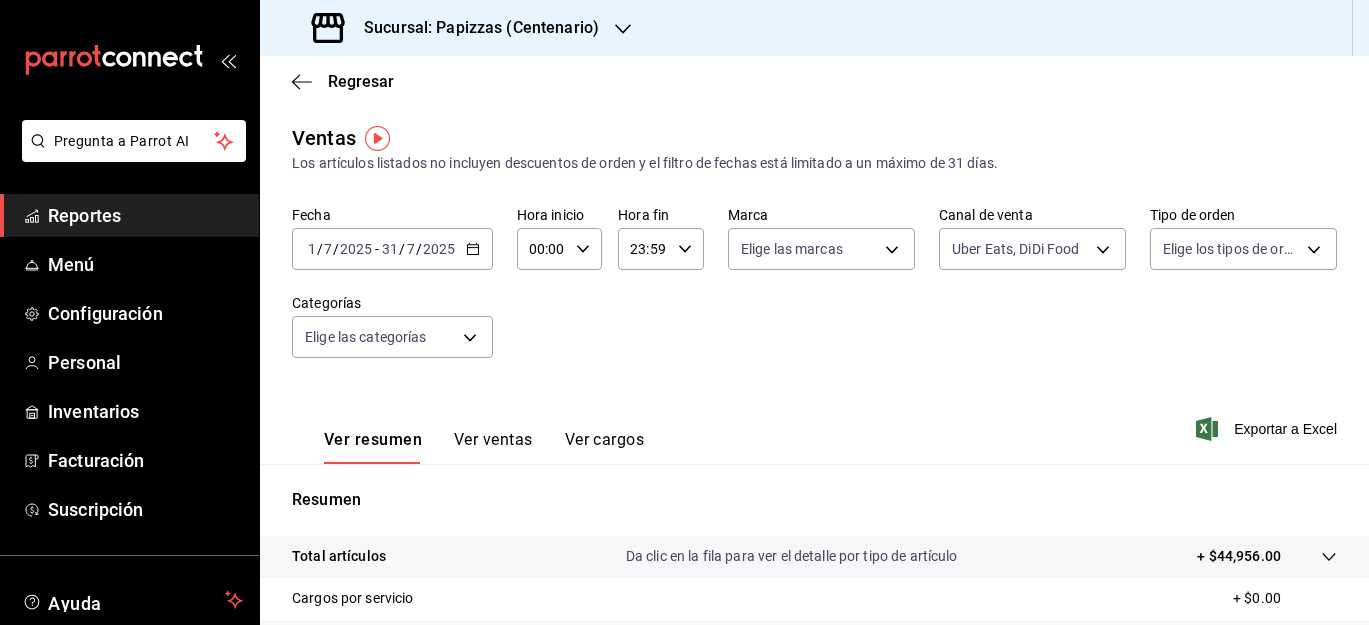 click on "2025-07-01 1 / 7 / 2025 - 2025-07-31 31 / 7 / 2025" at bounding box center [392, 249] 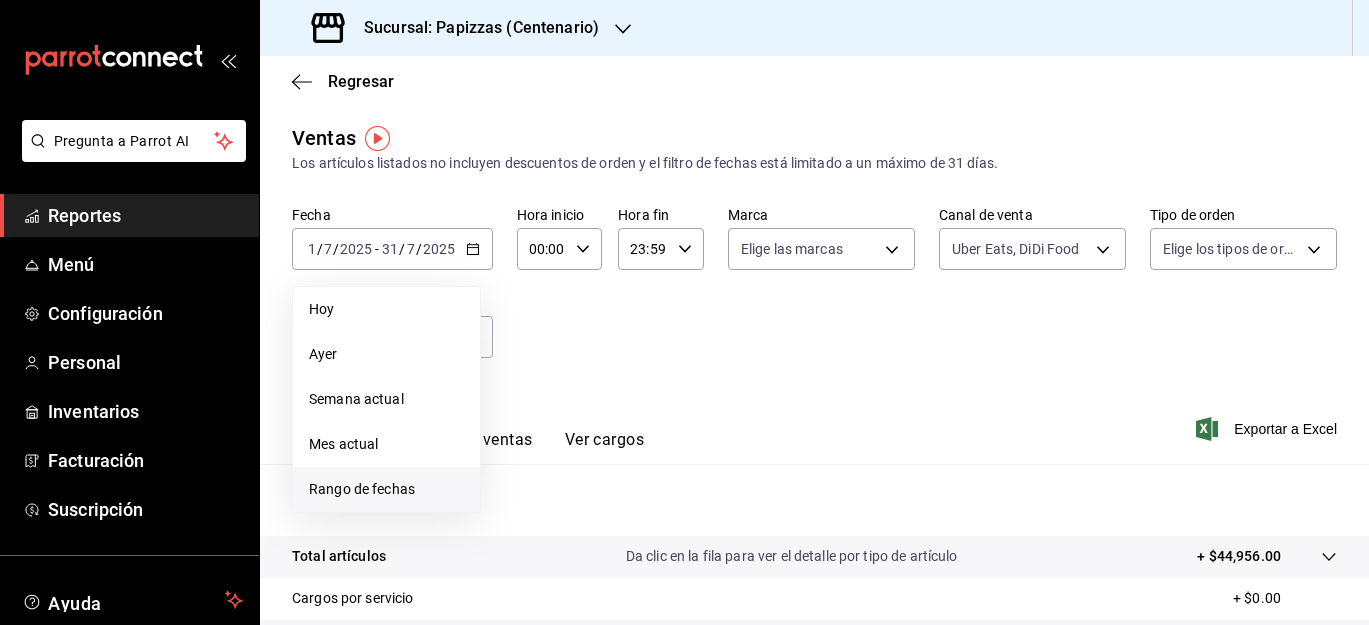 click on "Rango de fechas" at bounding box center (386, 489) 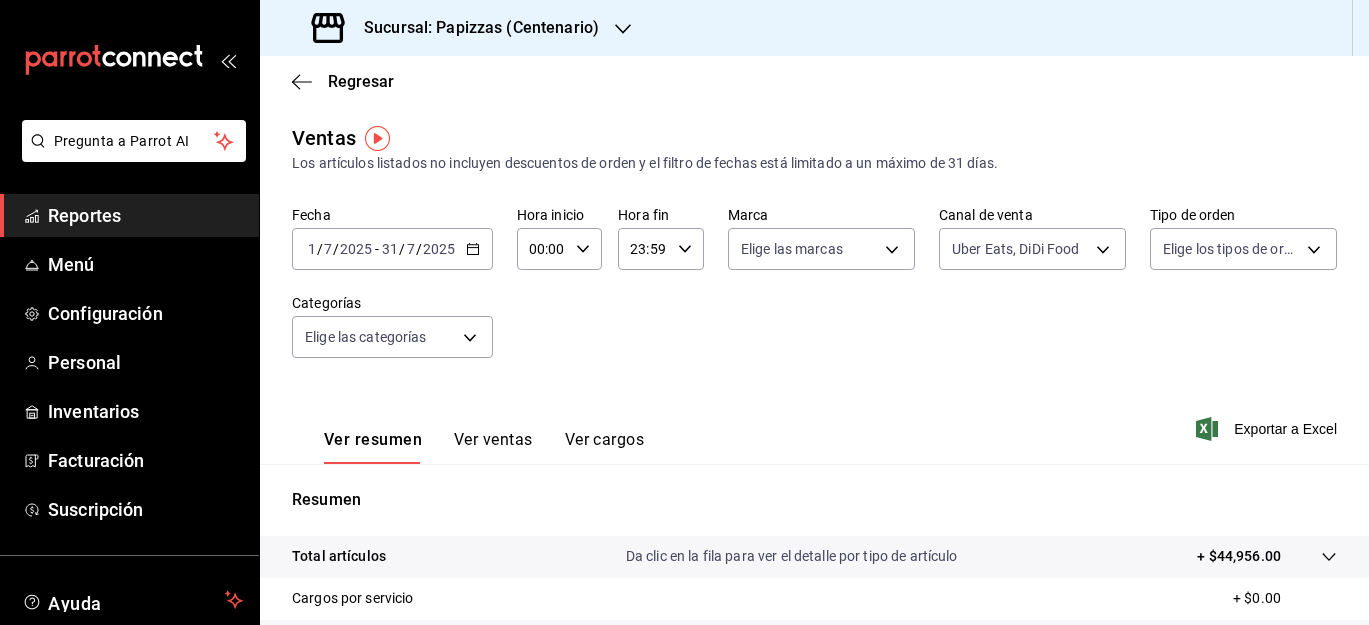 click on "Sucursal: Papizzas (Centenario)" at bounding box center [457, 28] 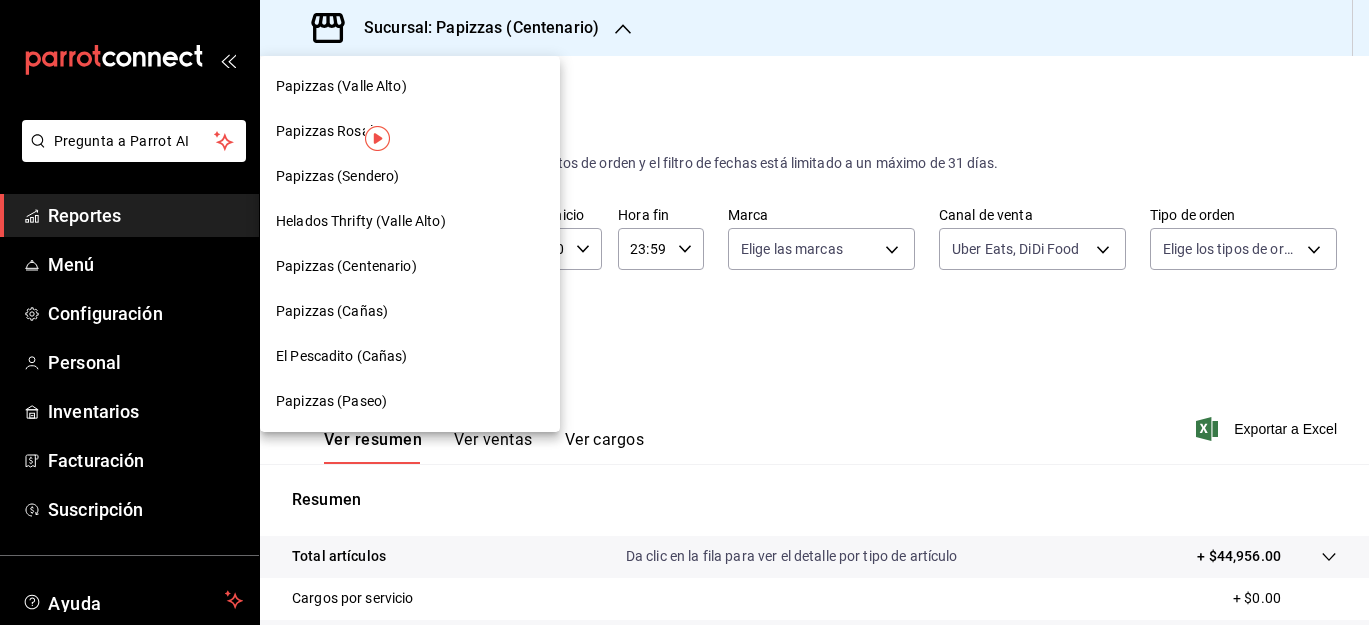 click on "Papizzas (Centenario)" at bounding box center (346, 266) 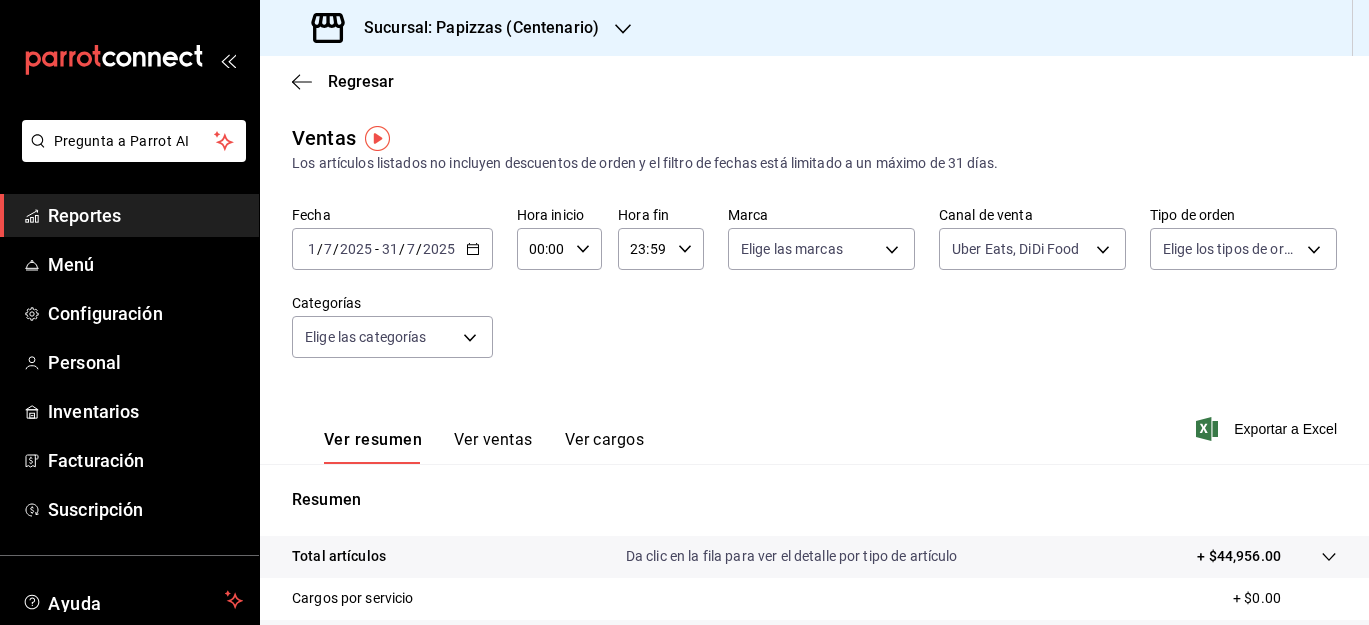 click on "-" at bounding box center (377, 249) 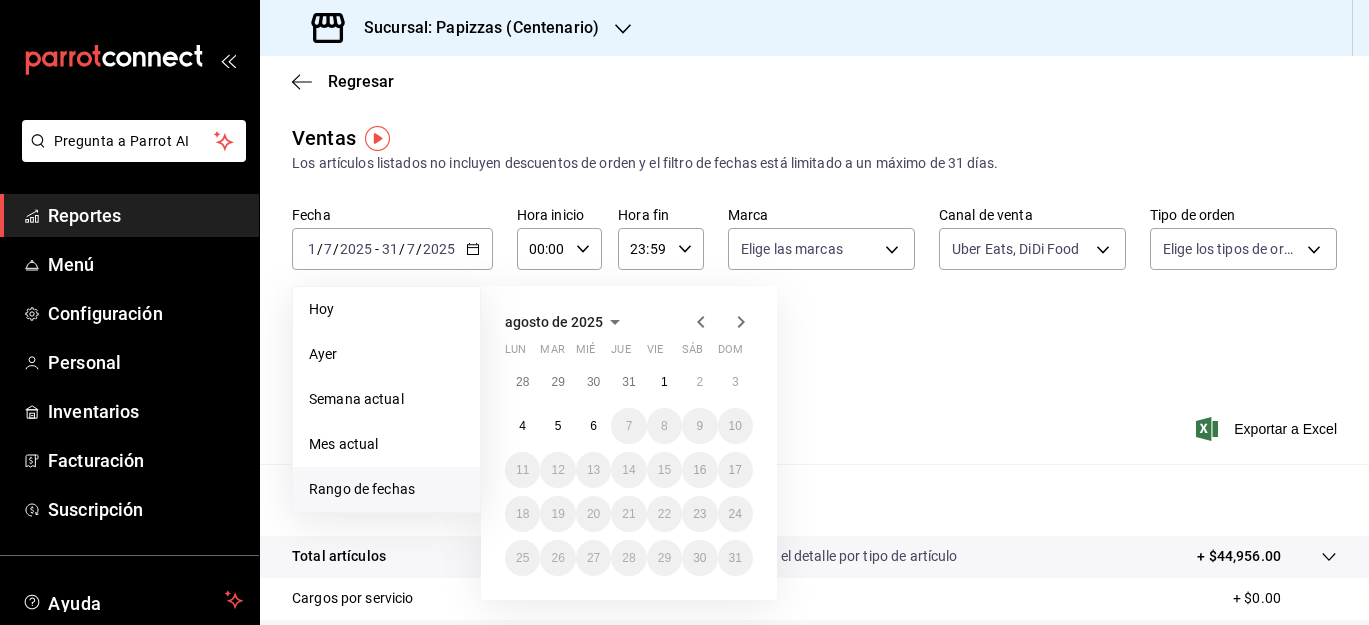 click 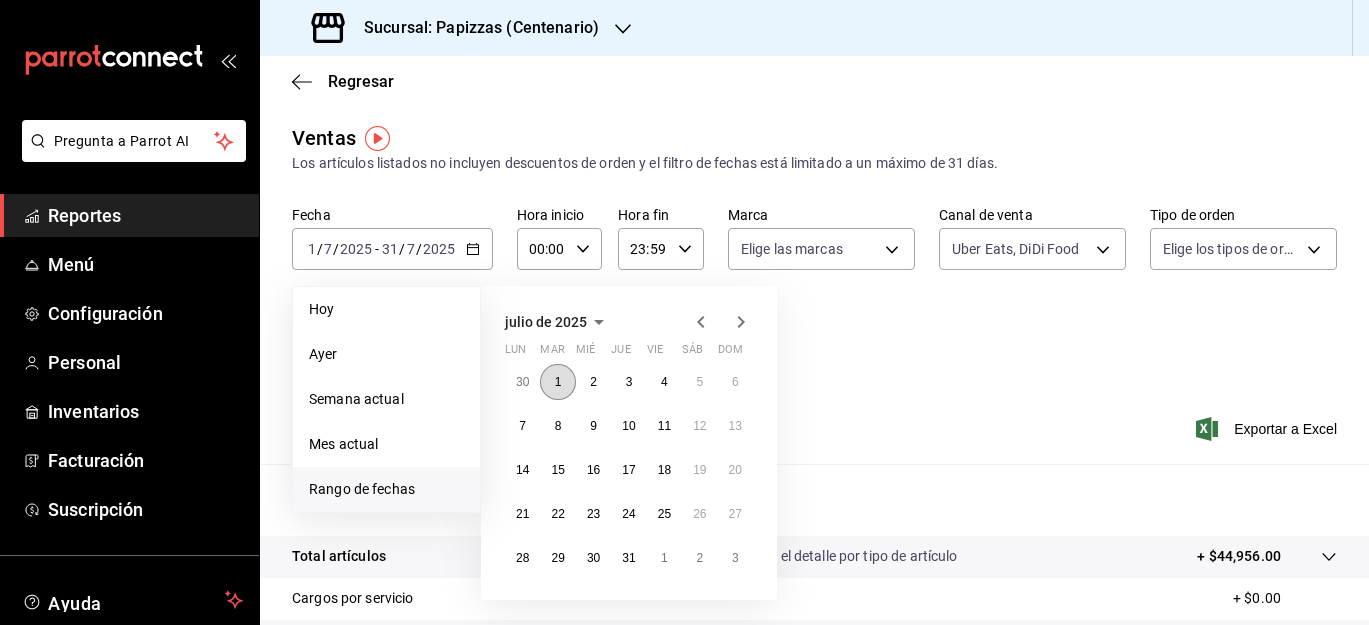click on "1" at bounding box center [557, 382] 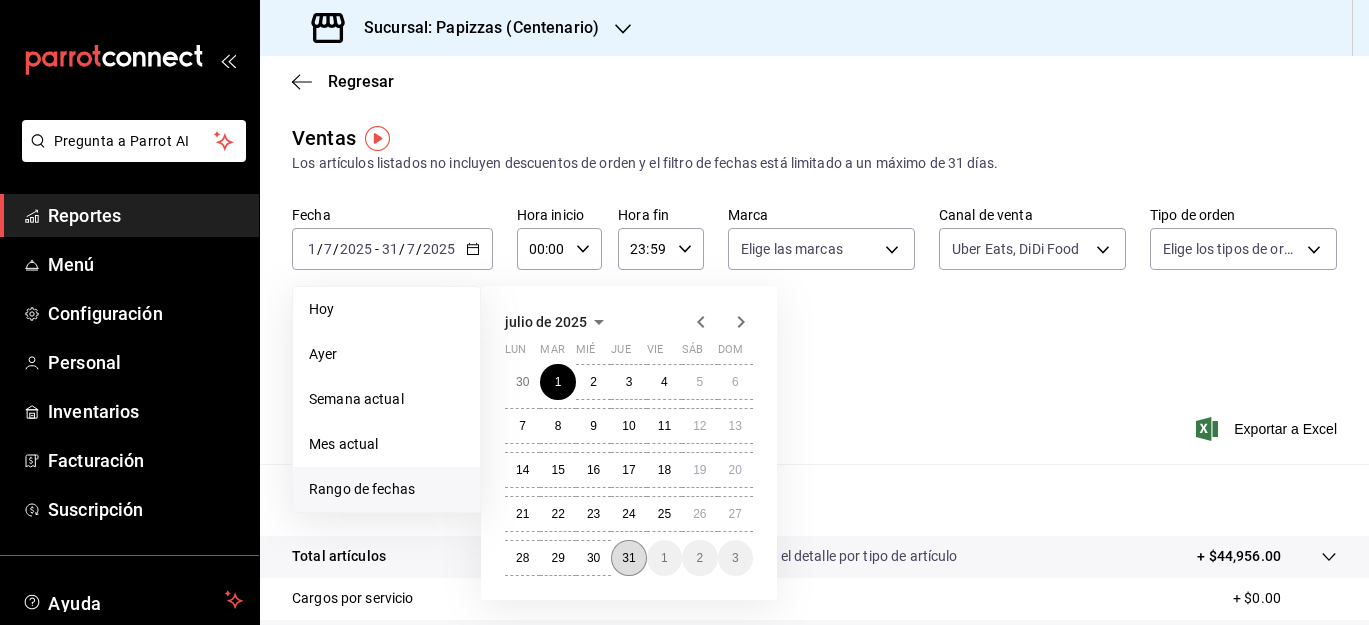 click on "31" at bounding box center [628, 558] 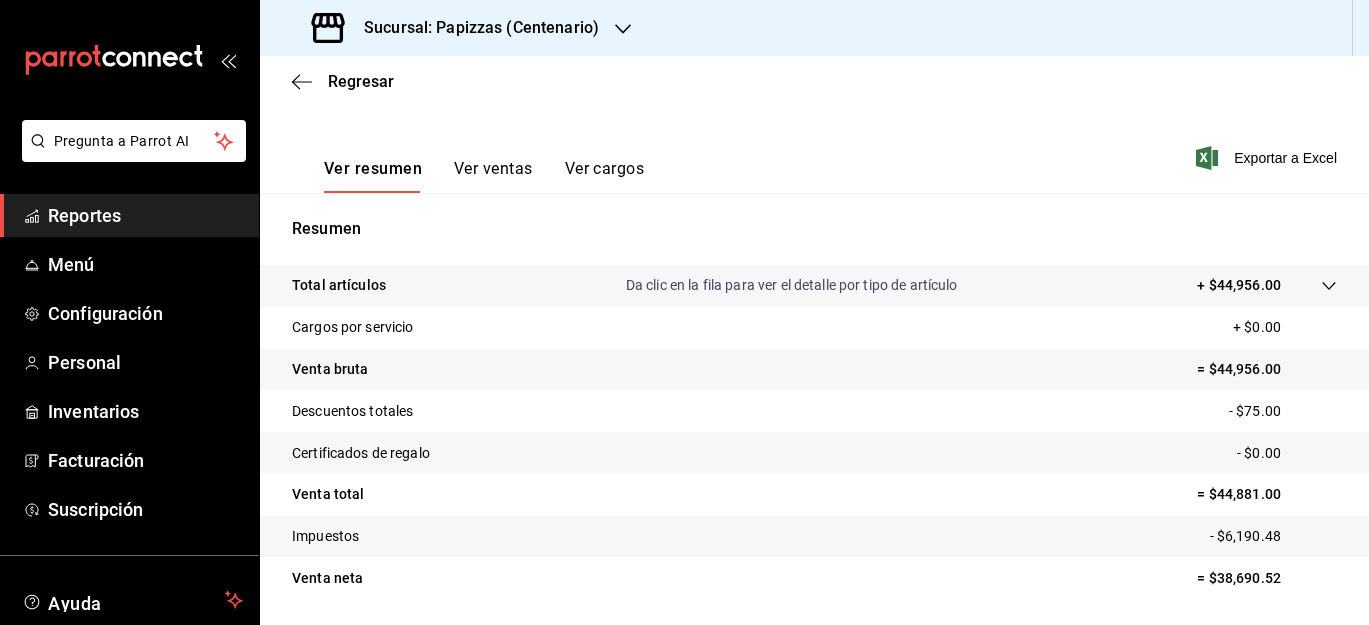 scroll, scrollTop: 270, scrollLeft: 0, axis: vertical 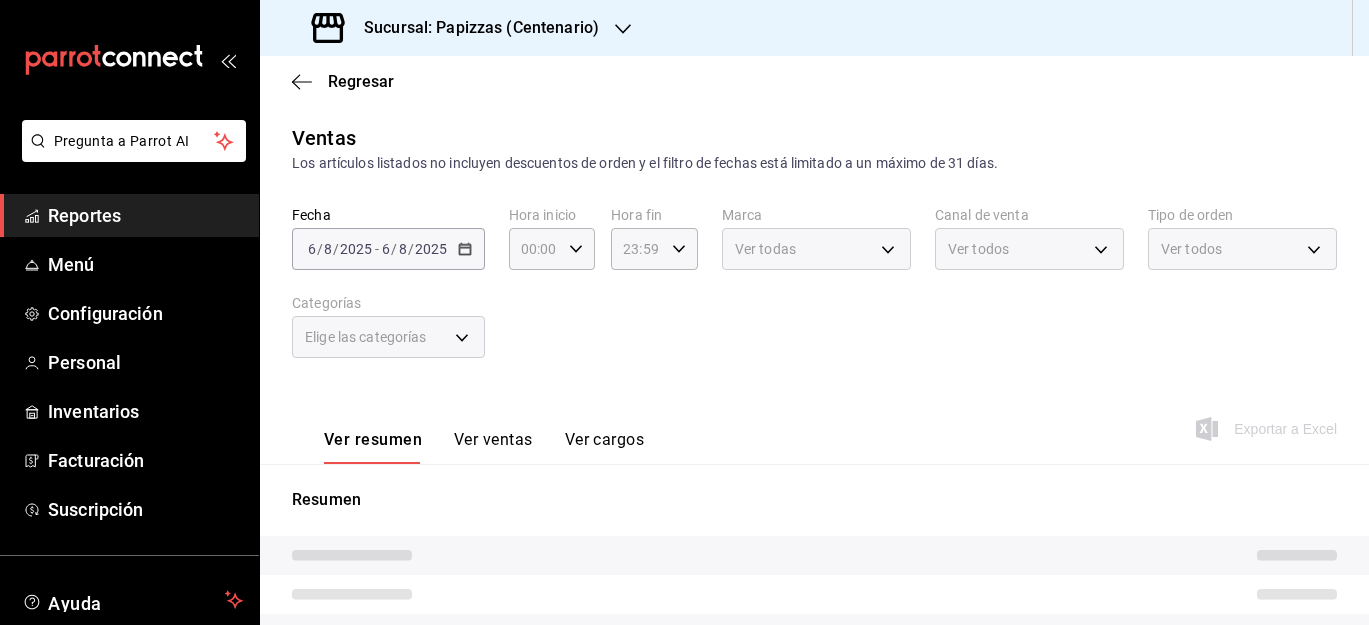 type on "DIDI_FOOD,UBER_EATS" 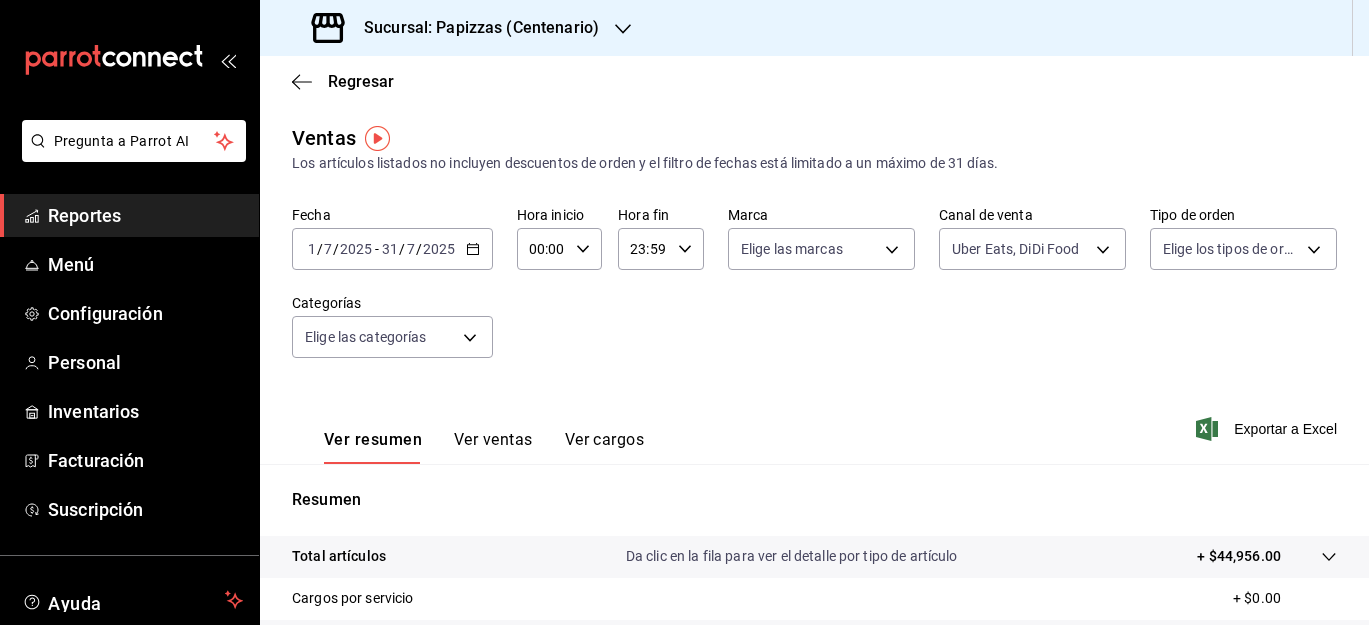 click on "2025-07-01 1 / 7 / 2025 - 2025-07-31 31 / 7 / 2025" at bounding box center [392, 249] 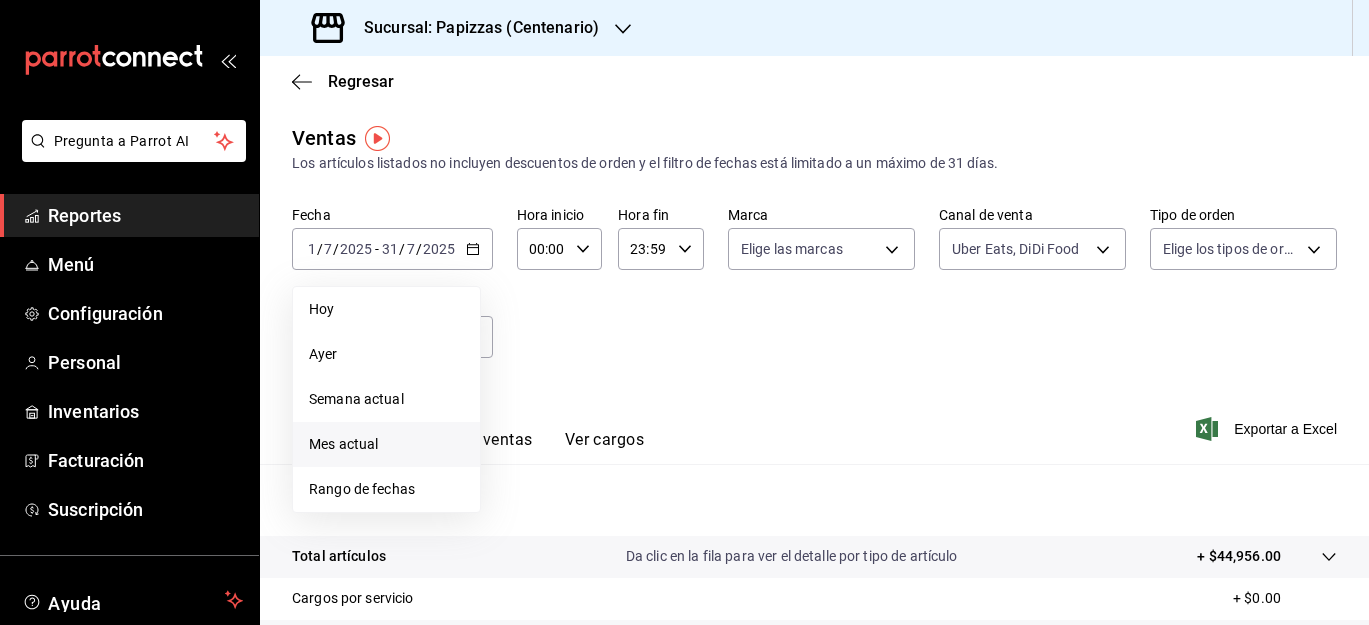 click on "Mes actual" at bounding box center (386, 444) 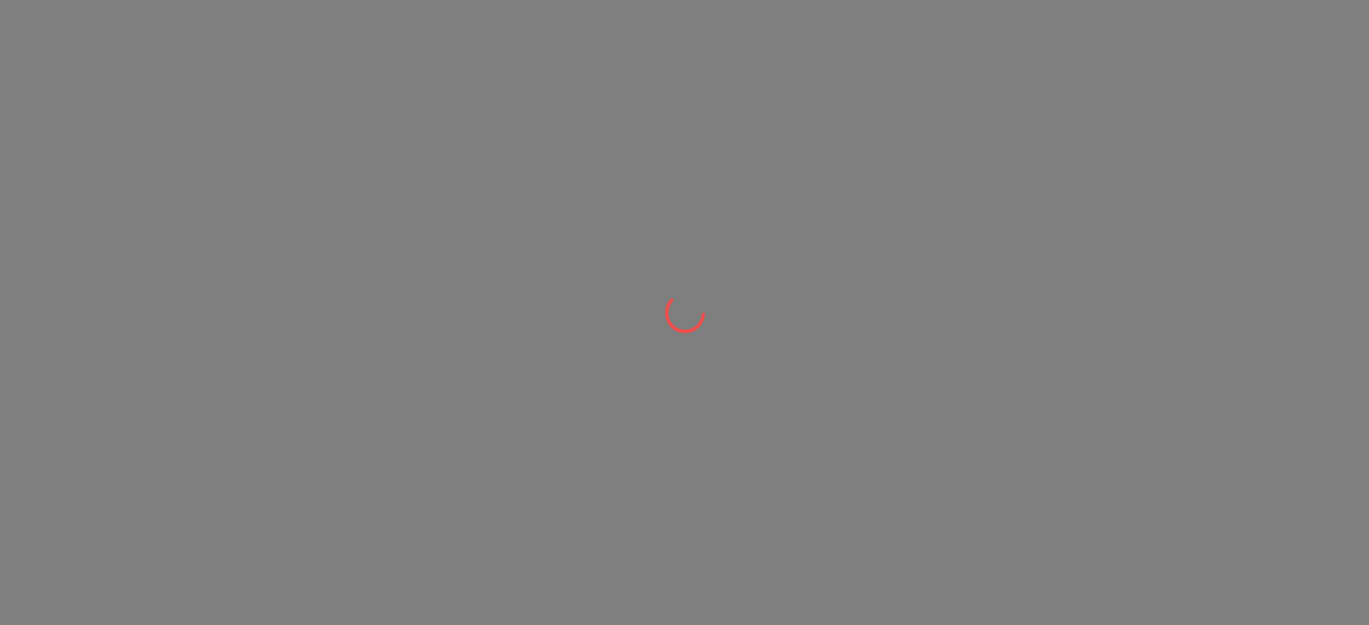scroll, scrollTop: 0, scrollLeft: 0, axis: both 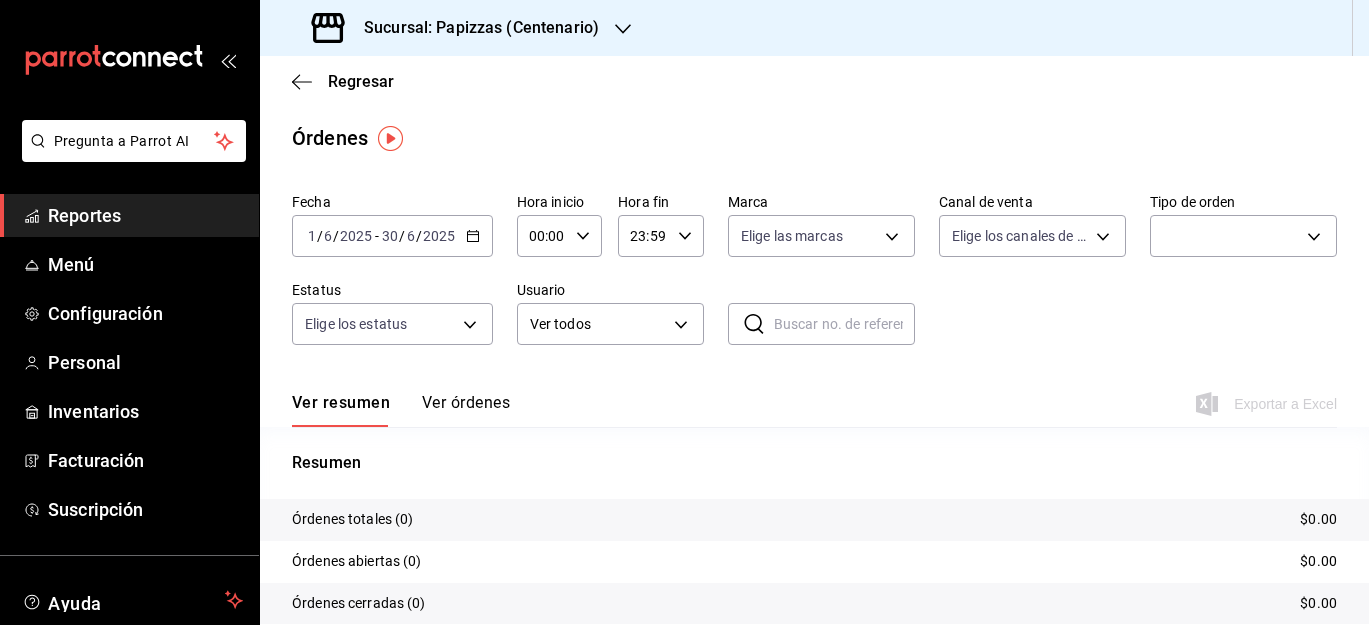 click on "2025" at bounding box center [439, 236] 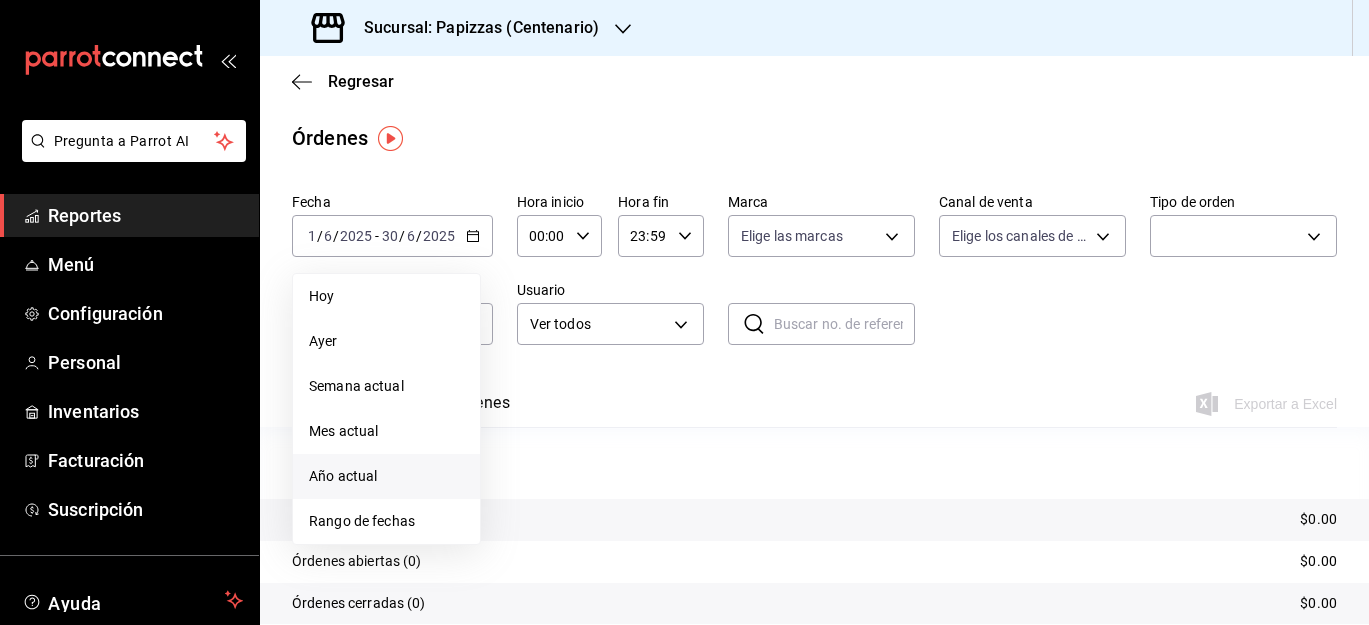 click on "Año actual" at bounding box center (386, 476) 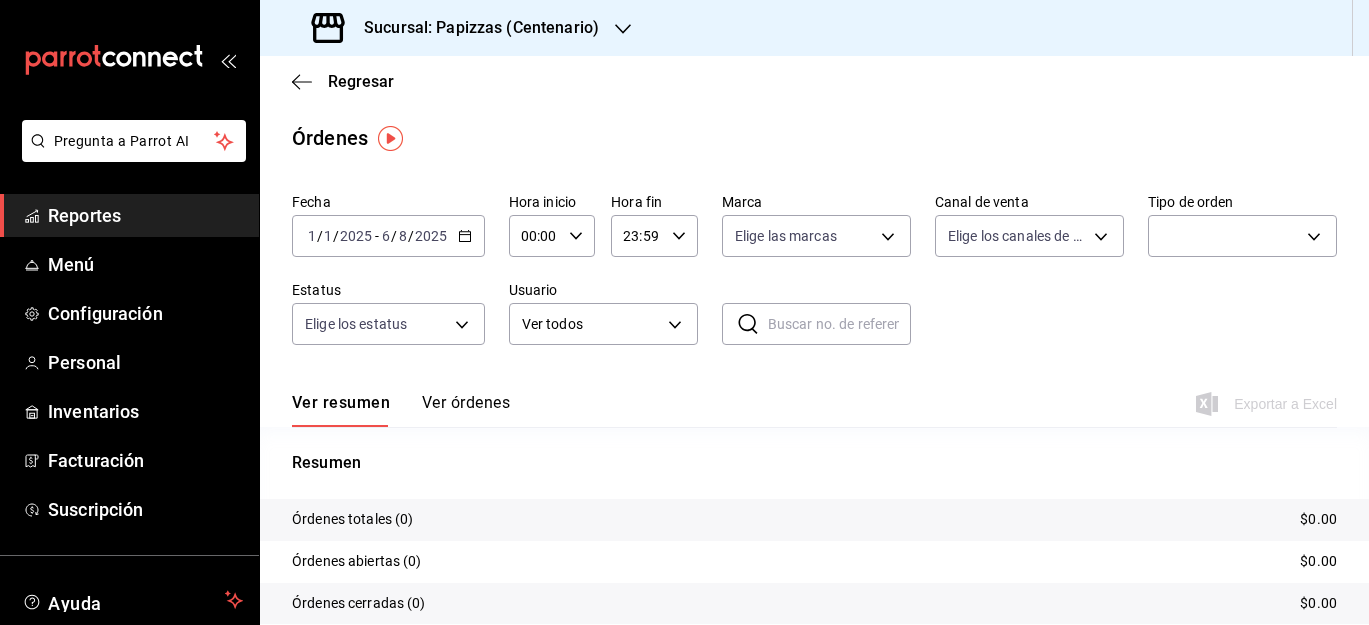click on "Resumen Órdenes totales (0) $0.00 Órdenes abiertas (0) $0.00 Órdenes cerradas (0) $0.00 Órdenes canceladas (0) $0.00 Órdenes negadas (0) $0.00" at bounding box center [814, 591] 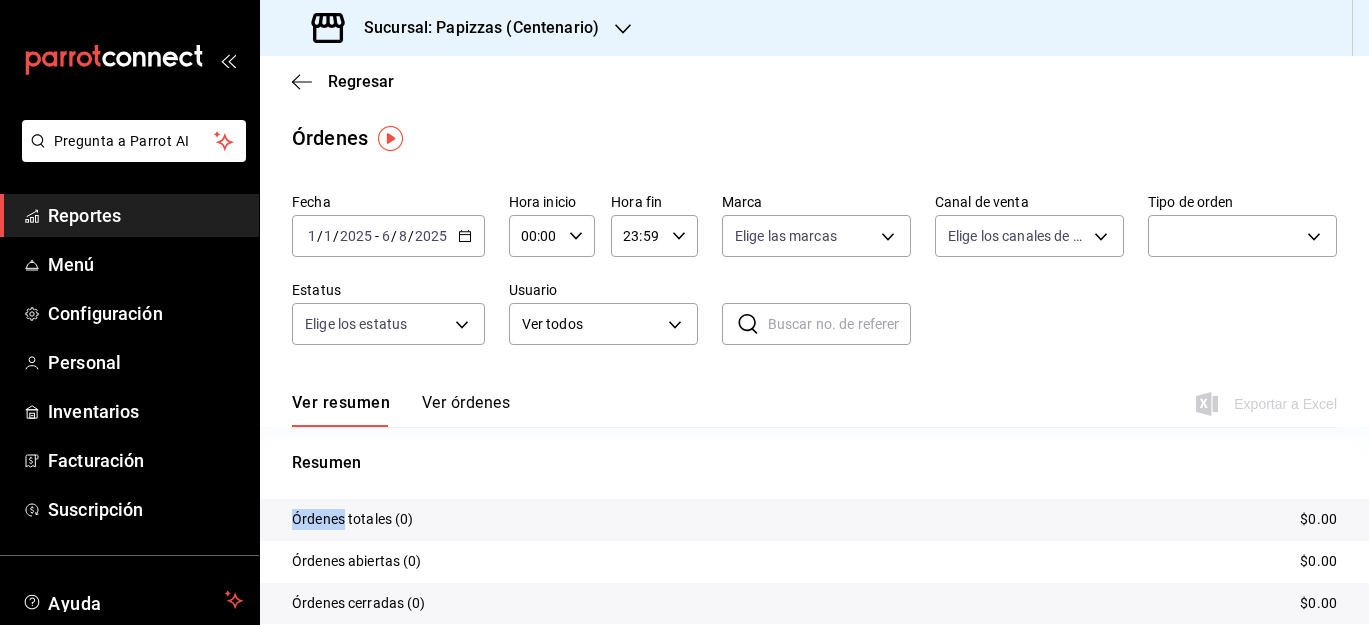 click 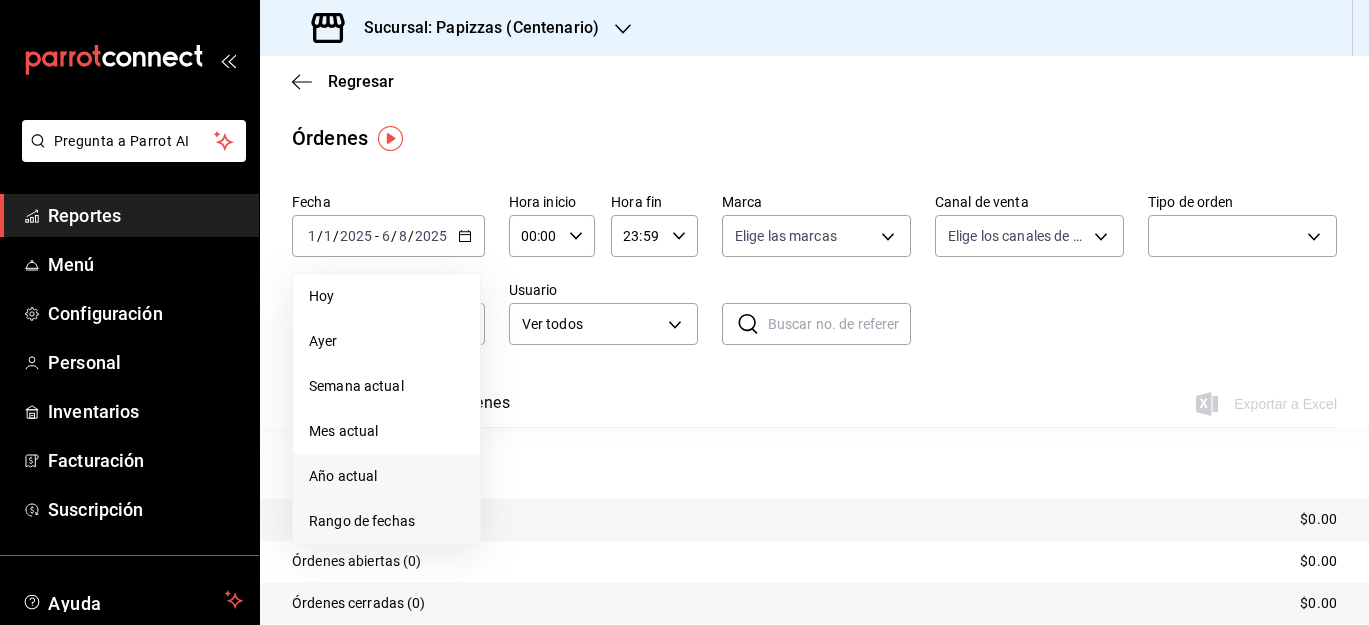 click on "Rango de fechas" at bounding box center (386, 521) 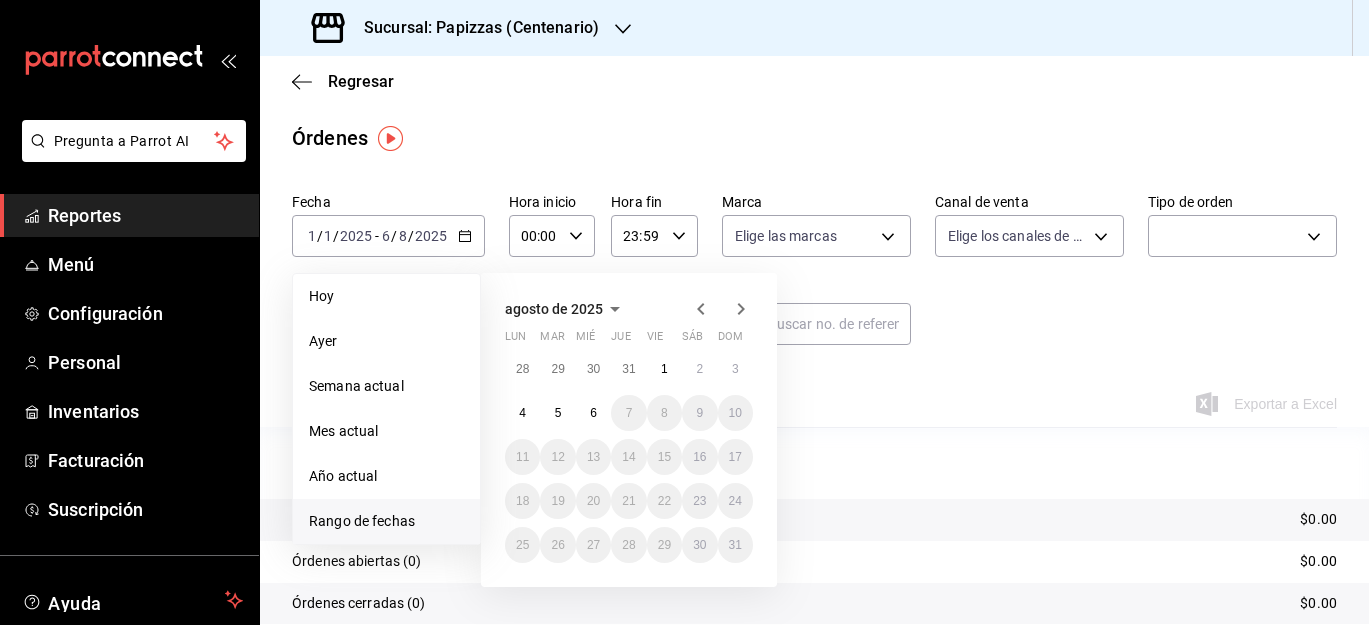 click 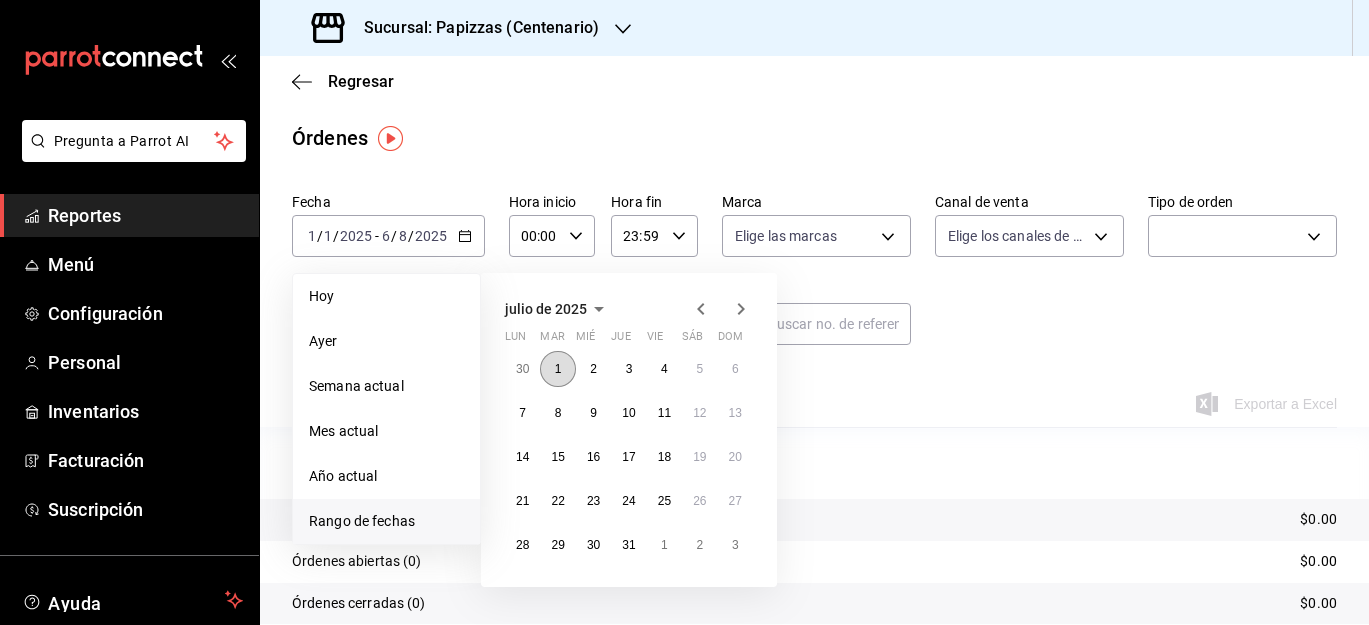 click on "1" at bounding box center [557, 369] 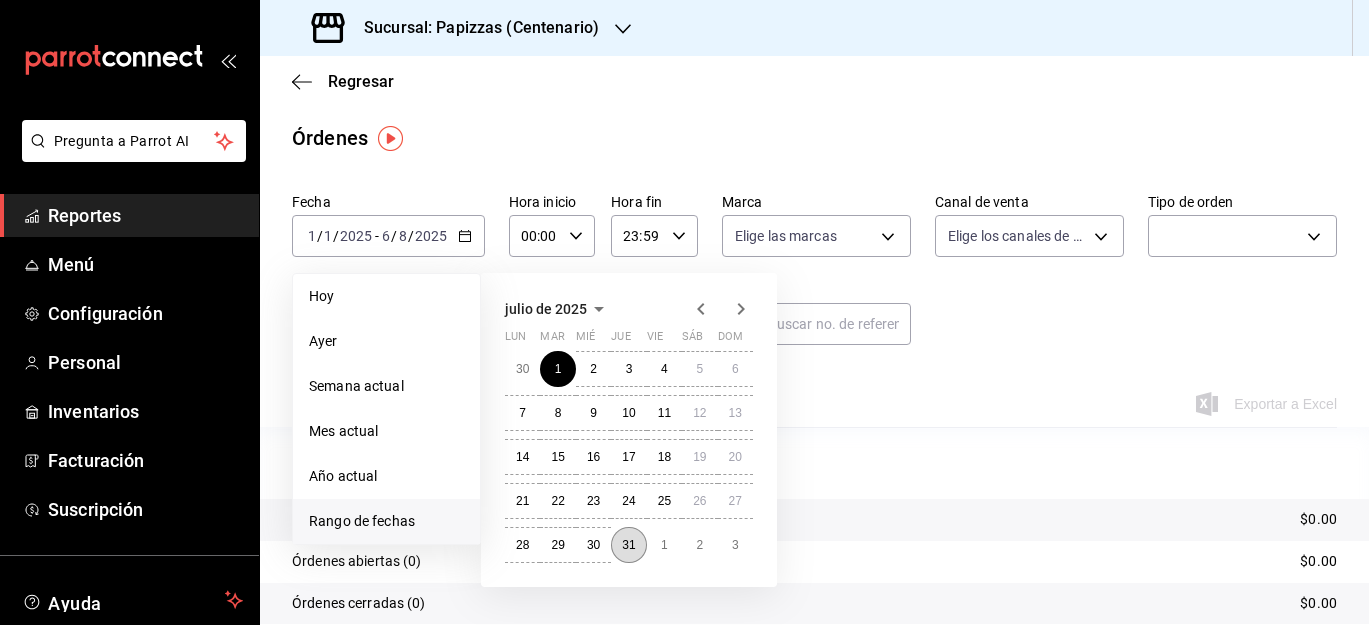 click on "31" at bounding box center [628, 545] 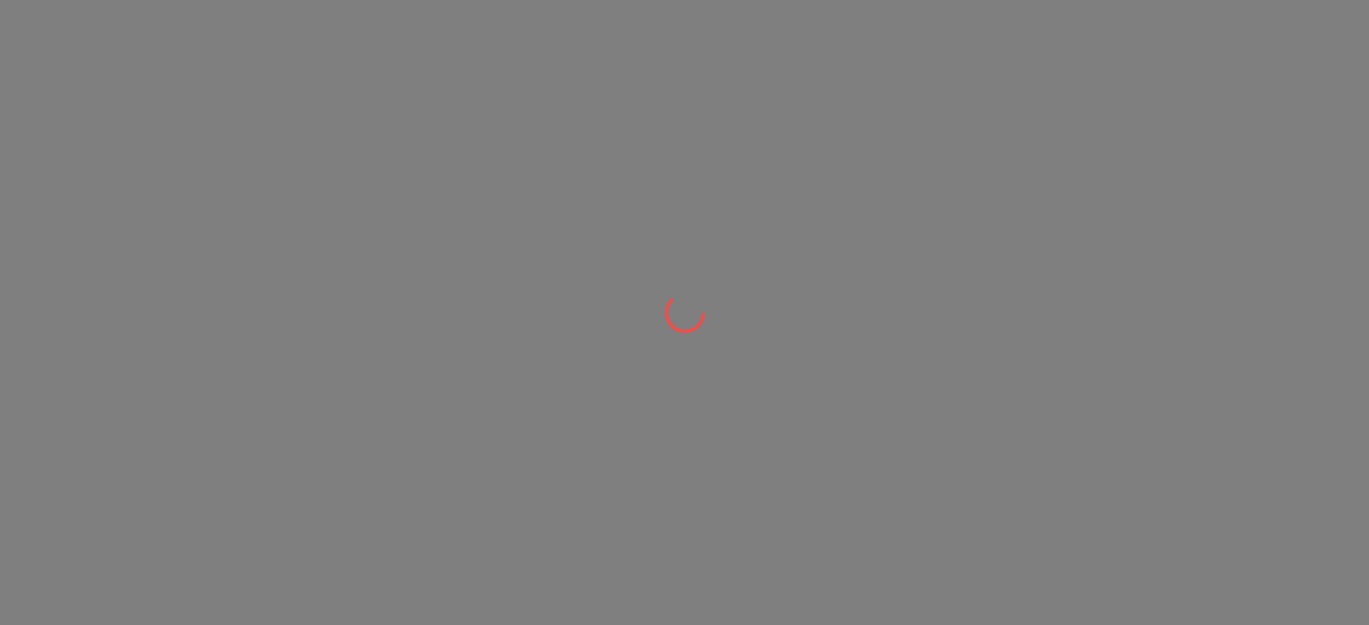 scroll, scrollTop: 0, scrollLeft: 0, axis: both 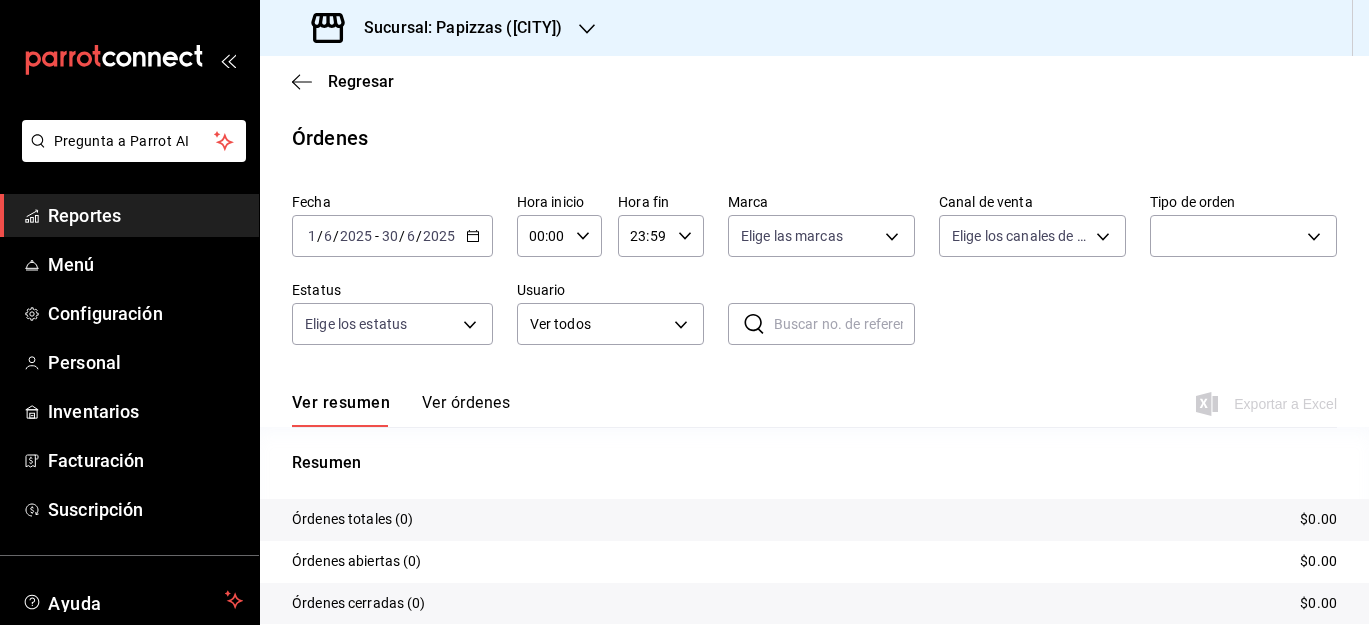 click on "Reportes" at bounding box center [145, 215] 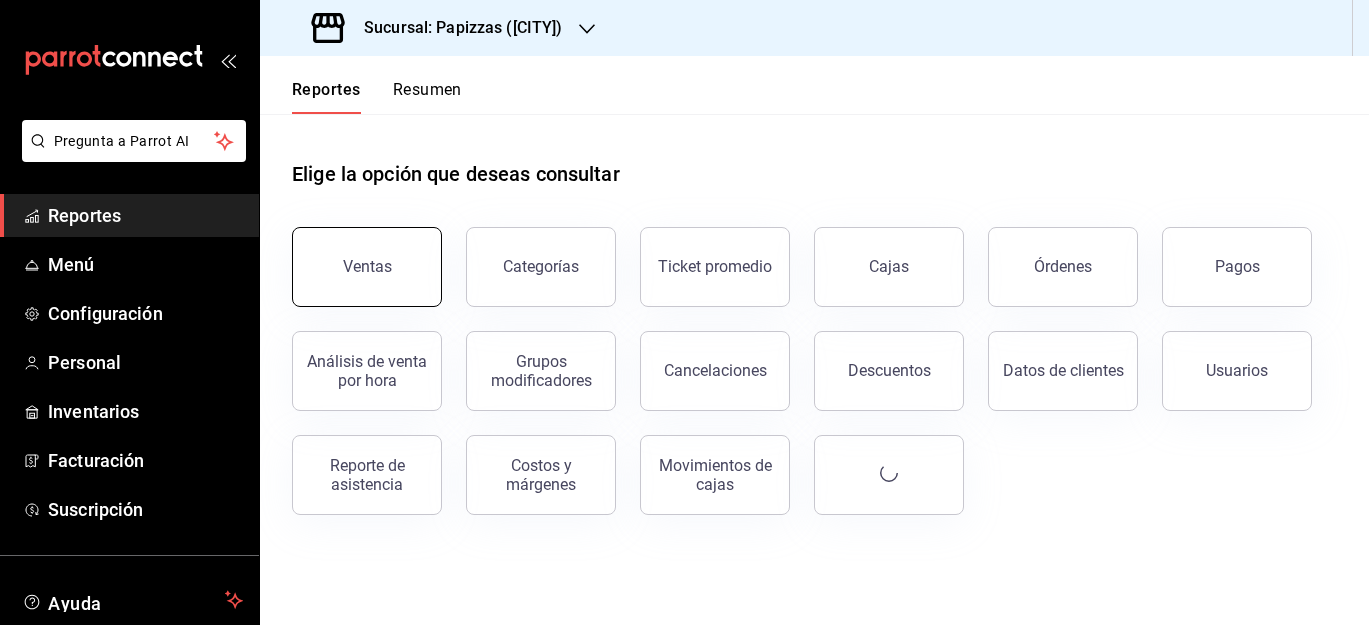 click on "Ventas" at bounding box center [367, 267] 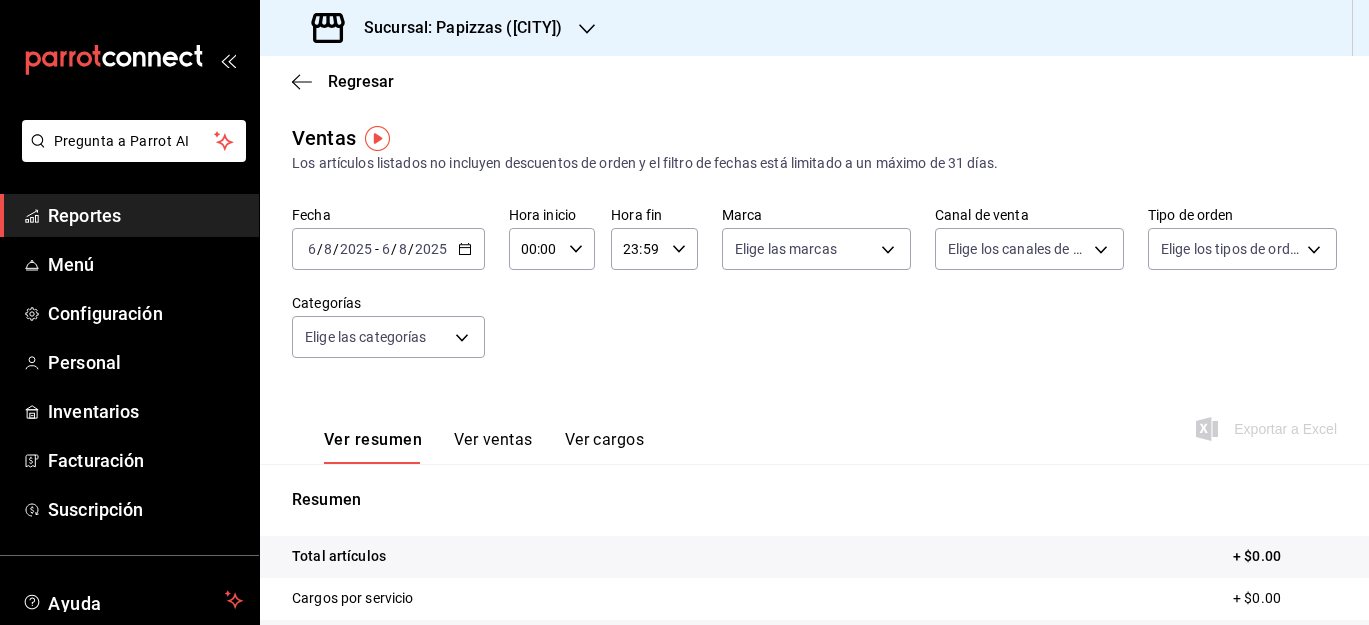 click on "2025" at bounding box center (431, 249) 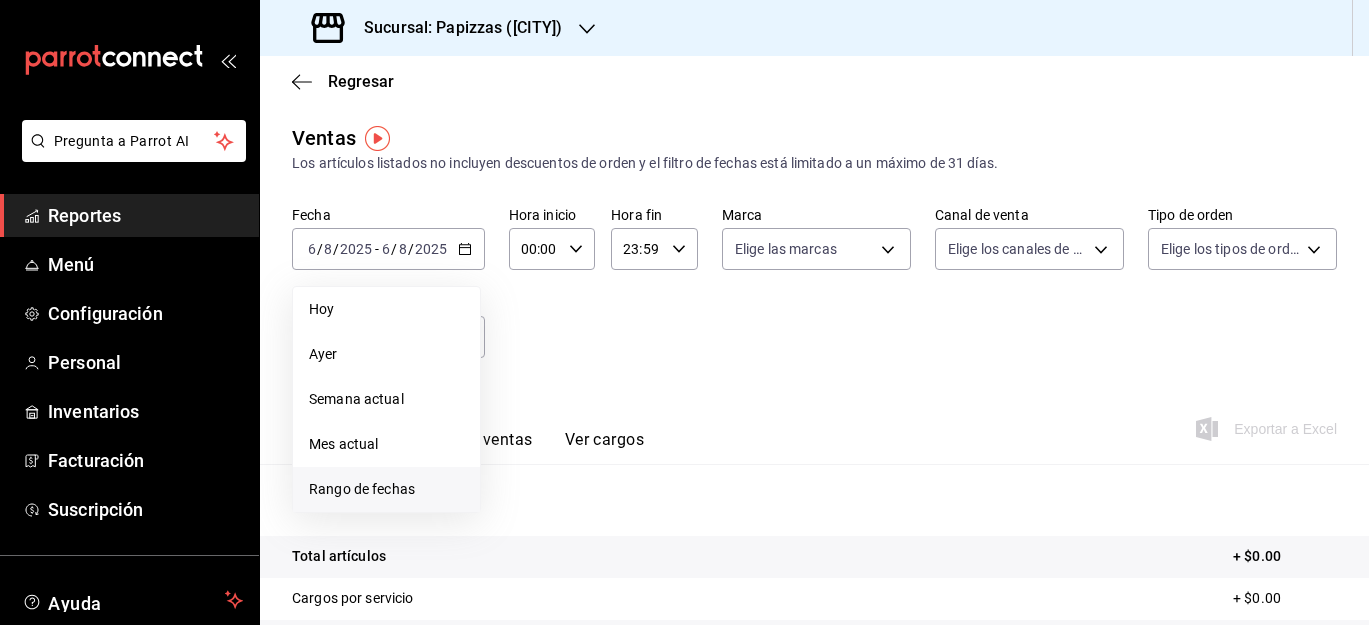 click on "Rango de fechas" at bounding box center [386, 489] 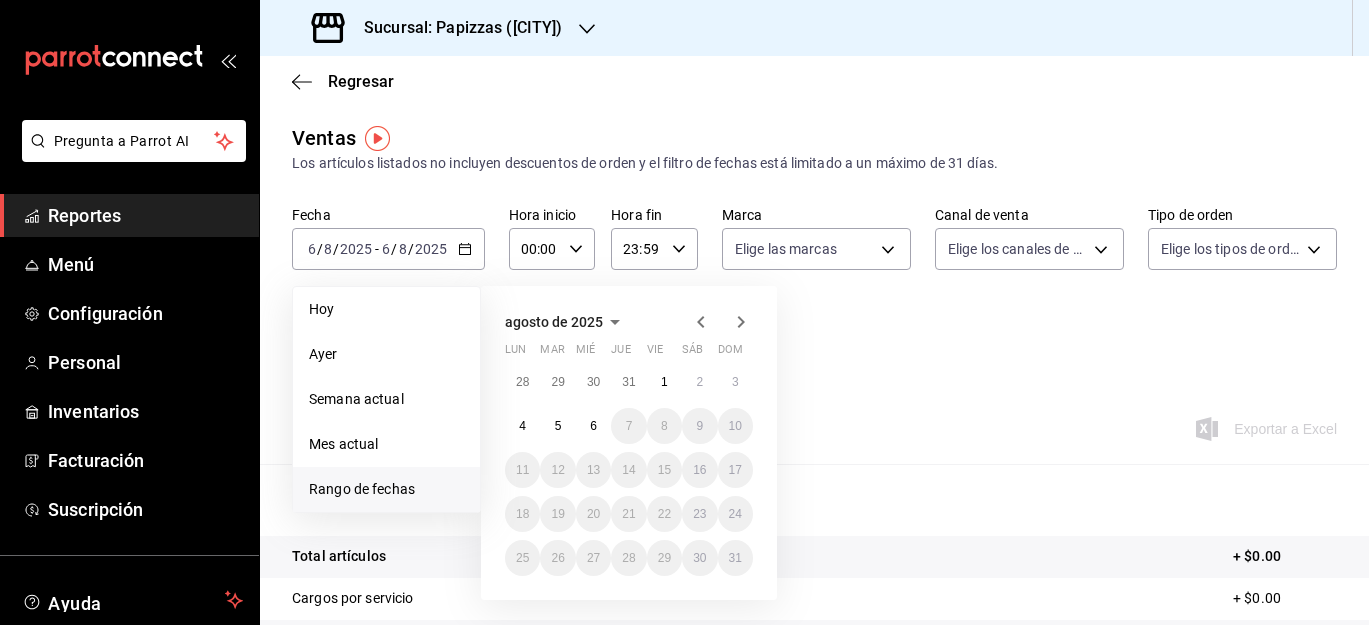 click 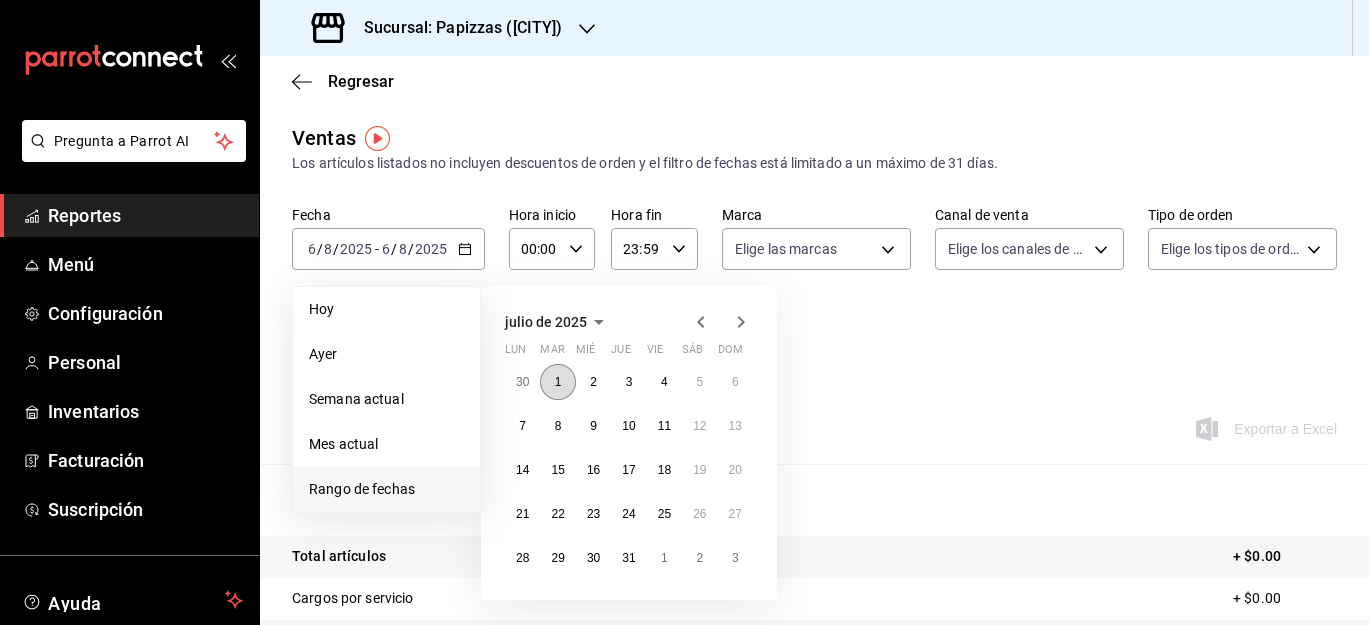 click on "1" at bounding box center (557, 382) 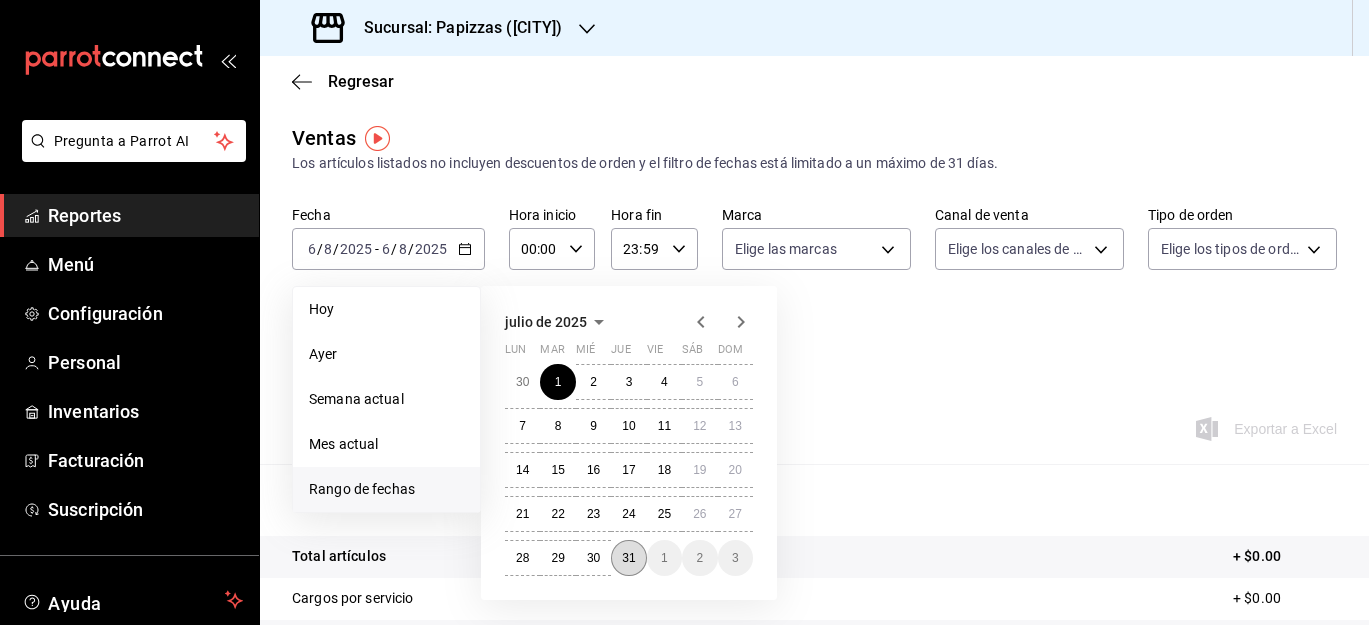 click on "31" at bounding box center (628, 558) 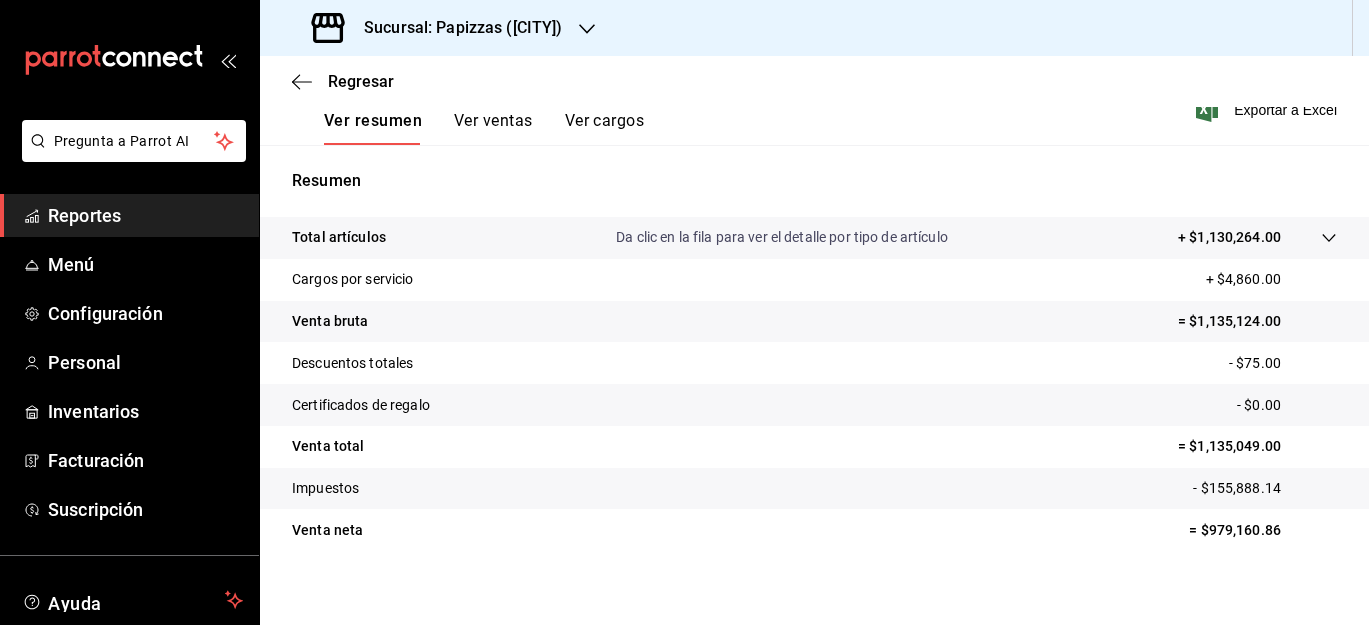 scroll, scrollTop: 333, scrollLeft: 0, axis: vertical 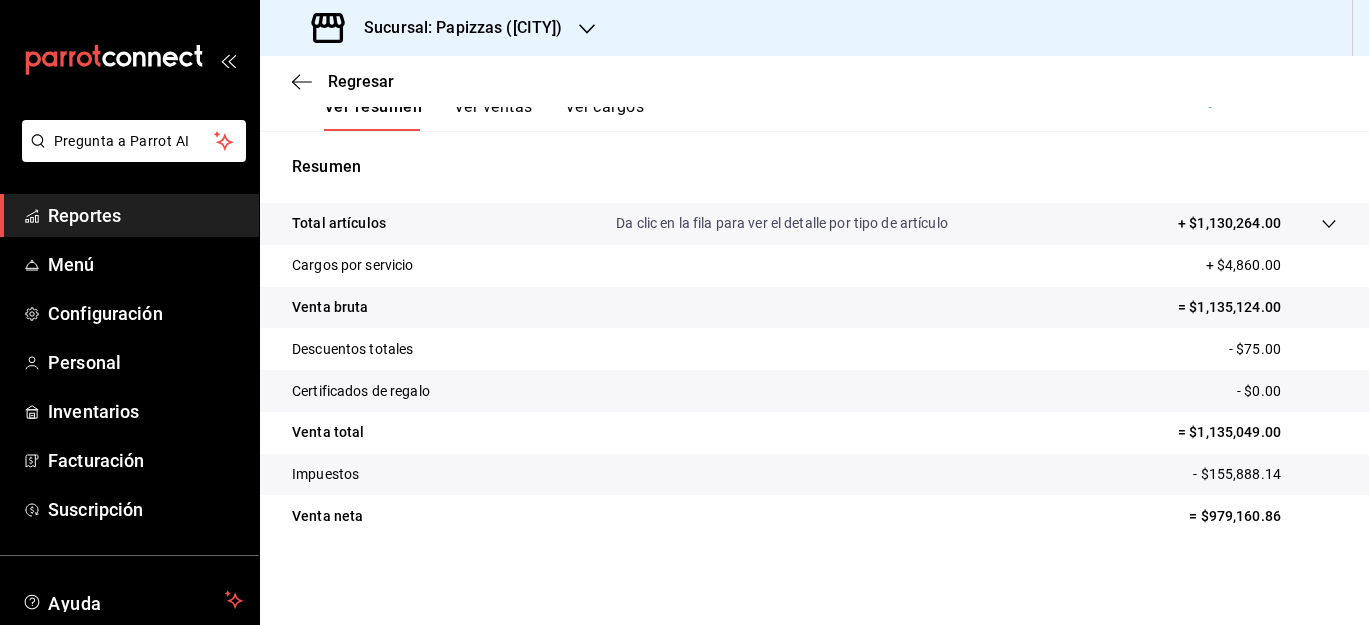 click 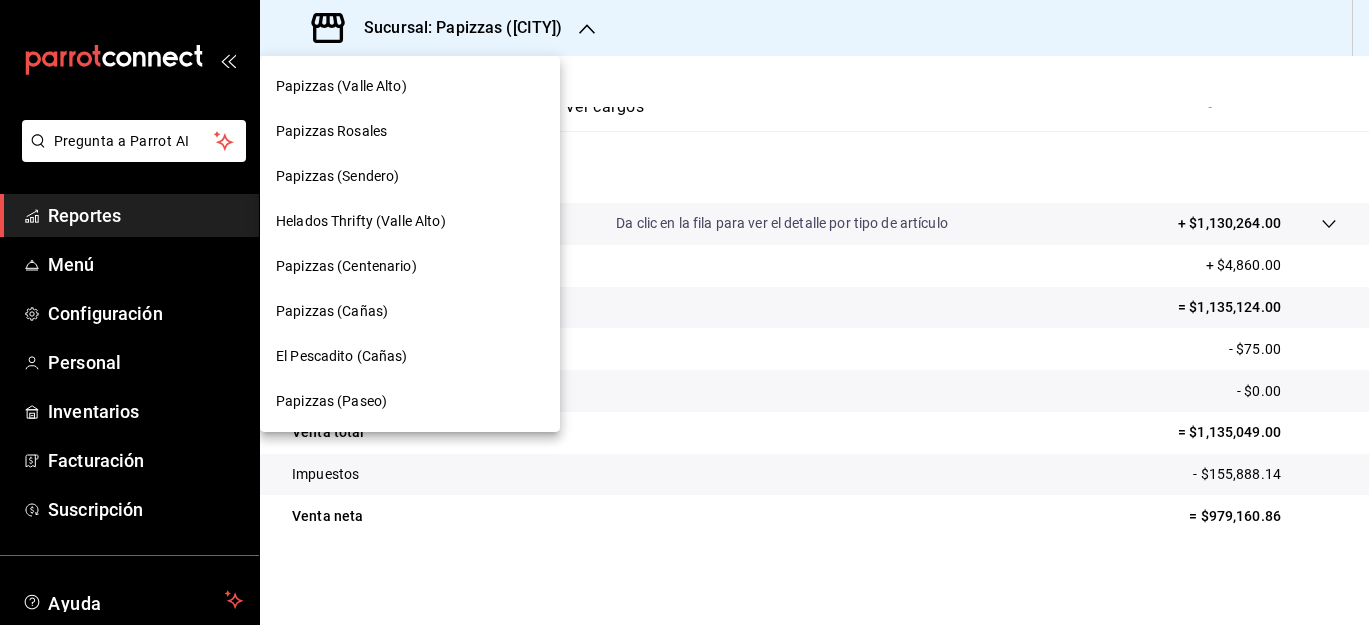 click on "Papizzas (Cañas)" at bounding box center [410, 311] 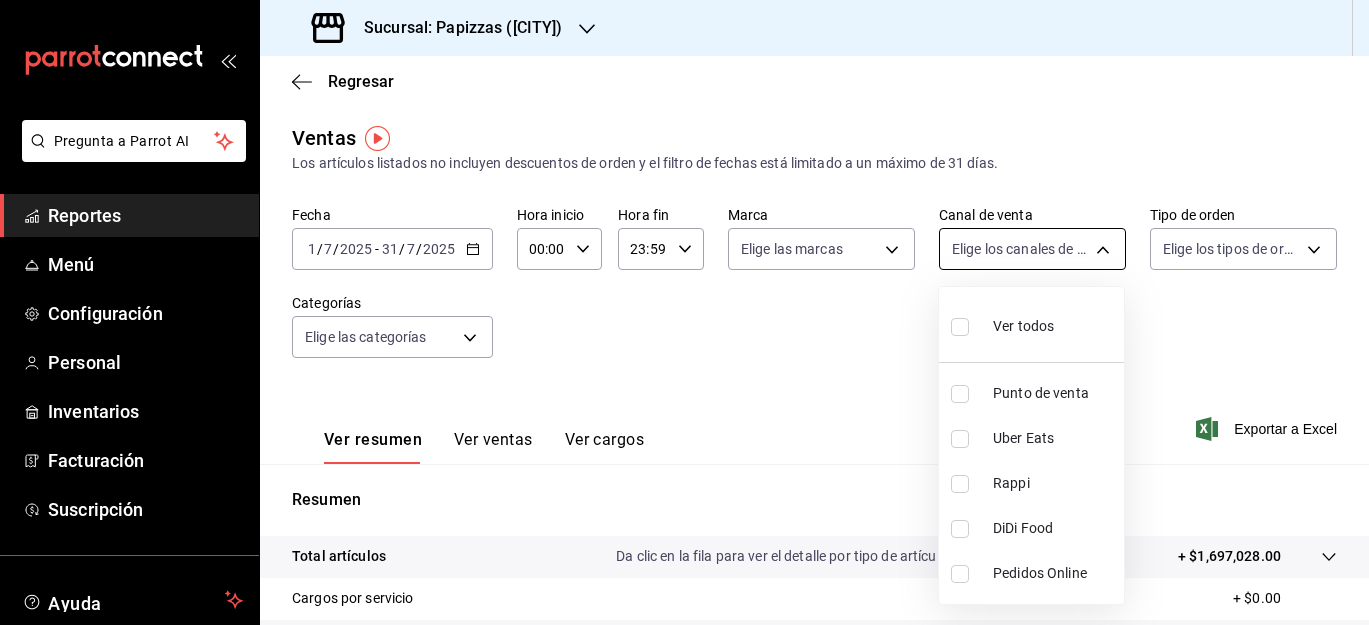 click on "Pregunta a Parrot AI Reportes   Menú   Configuración   Personal   Inventarios   Facturación   Suscripción   Ayuda Recomienda Parrot   [FIRST] [LAST]   Sugerir nueva función   Sucursal: Papizzas (Cañas) Regresar Ventas Los artículos listados no incluyen descuentos de orden y el filtro de fechas está limitado a un máximo de 31 días. Fecha 2025-07-01 1 / 7 / 2025 - 2025-07-31 31 / 7 / 2025 Hora inicio 00:00 Hora inicio Hora fin 23:59 Hora fin Marca Elige las marcas Canal de venta Elige los canales de venta Tipo de orden Elige los tipos de orden Categorías Elige las categorías Ver resumen Ver ventas Ver cargos Exportar a Excel Resumen Total artículos Da clic en la fila para ver el detalle por tipo de artículo + $1,697,028.00 Cargos por servicio + $0.00 Venta bruta = $1,697,028.00 Descuentos totales - $170.00 Certificados de regalo - $0.00 Venta total = $1,696,858.00 Impuestos - $234,049.38 Venta neta = $1,462,808.62 GANA 1 MES GRATIS EN TU SUSCRIPCIÓN AQUÍ Ver video tutorial Ir a video" at bounding box center [684, 312] 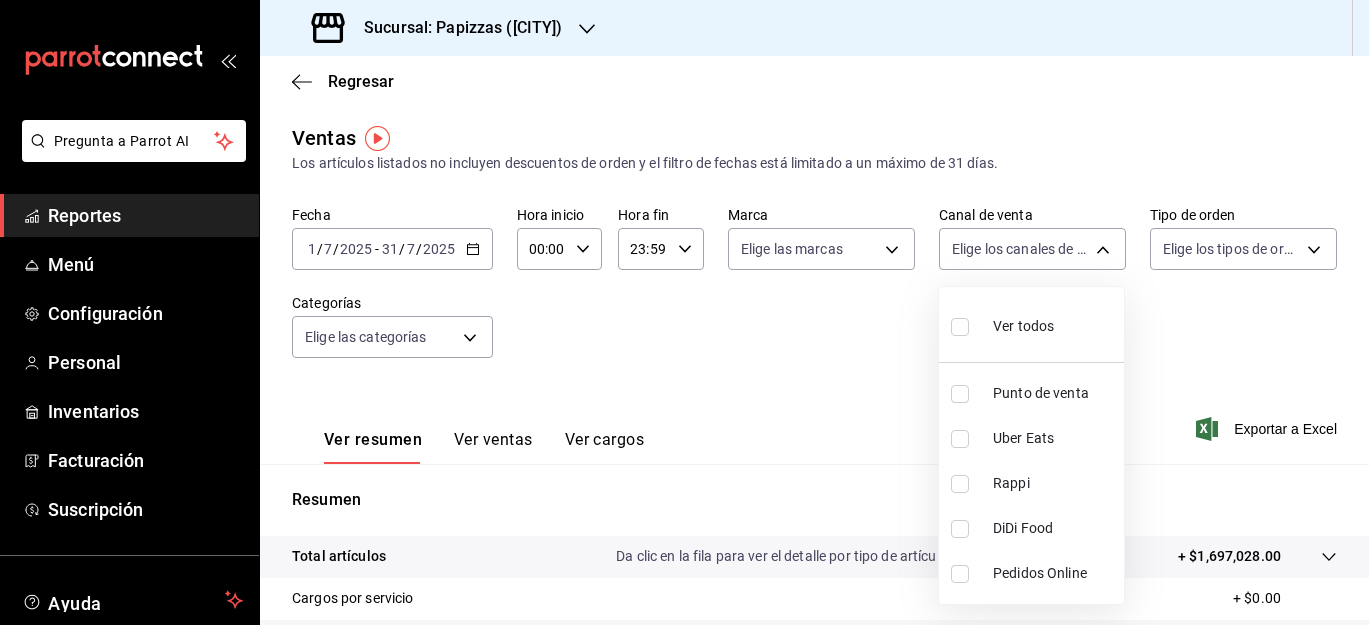 click on "Punto de venta" at bounding box center [1054, 393] 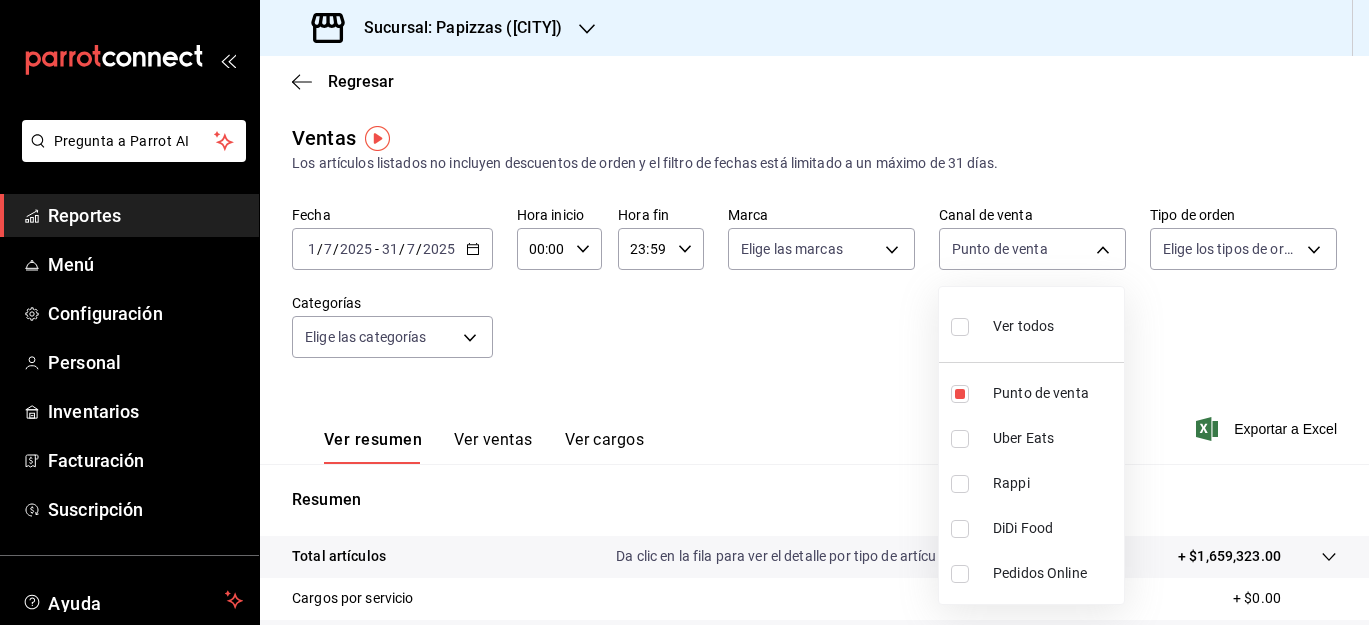 click on "Ver todos" at bounding box center [1023, 326] 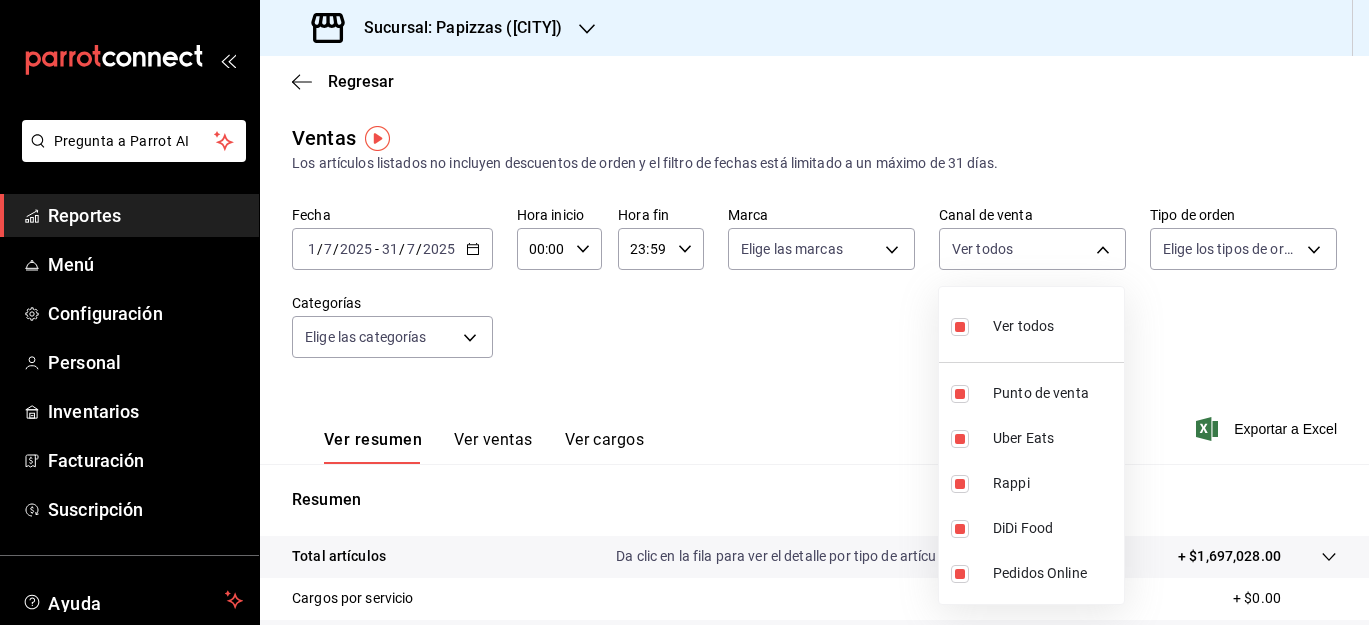 click on "Ver todos" at bounding box center [1002, 324] 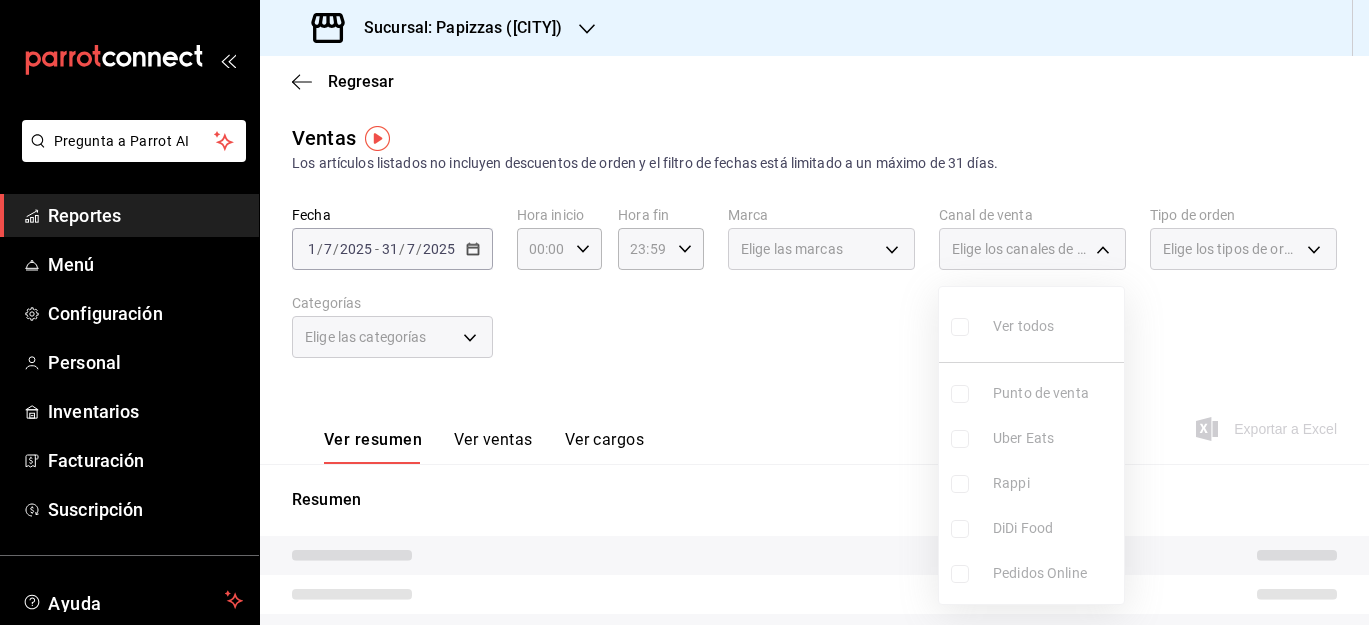 click on "Ver todos Punto de venta Uber Eats Rappi DiDi Food Pedidos Online" at bounding box center (1031, 445) 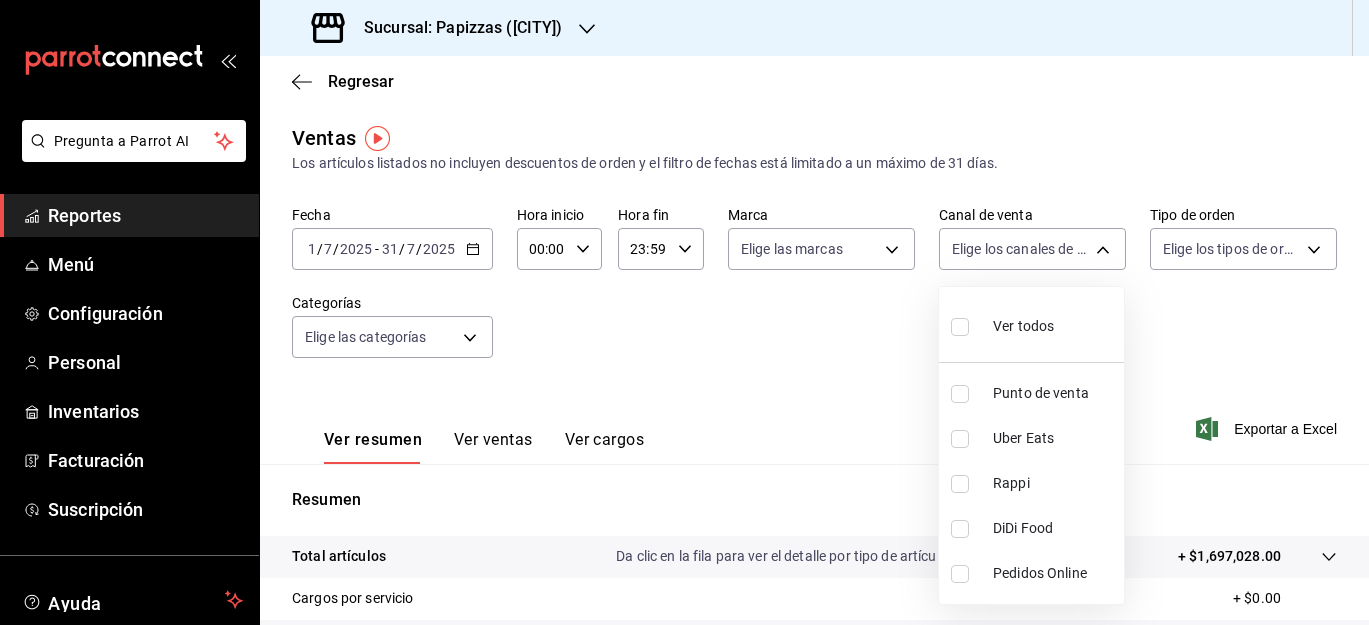 click at bounding box center [960, 394] 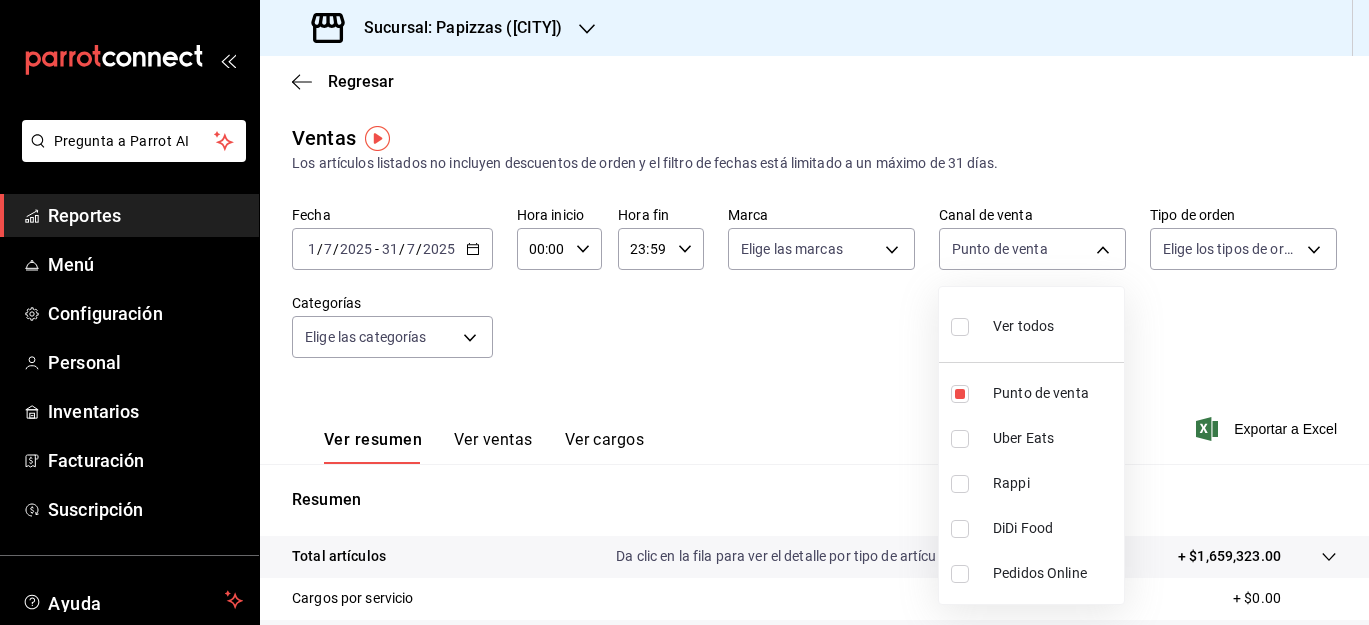 click at bounding box center [684, 312] 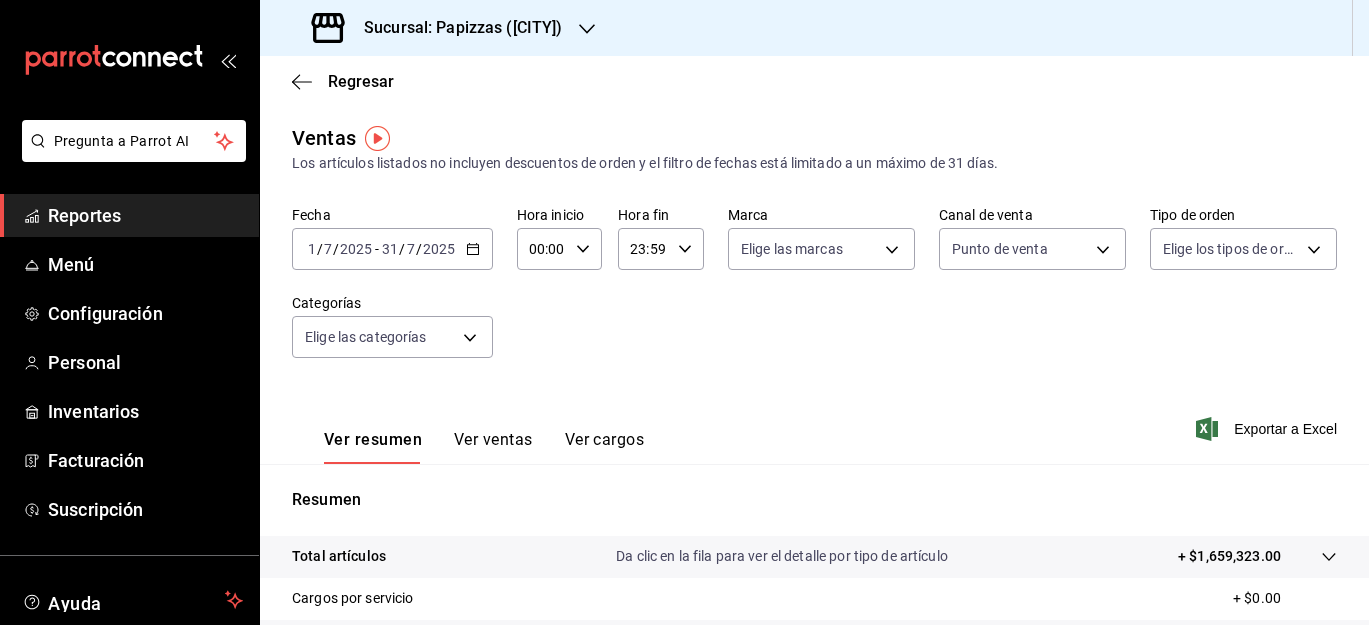 click on "2025-07-31 31 / 7 / 2025" at bounding box center [418, 249] 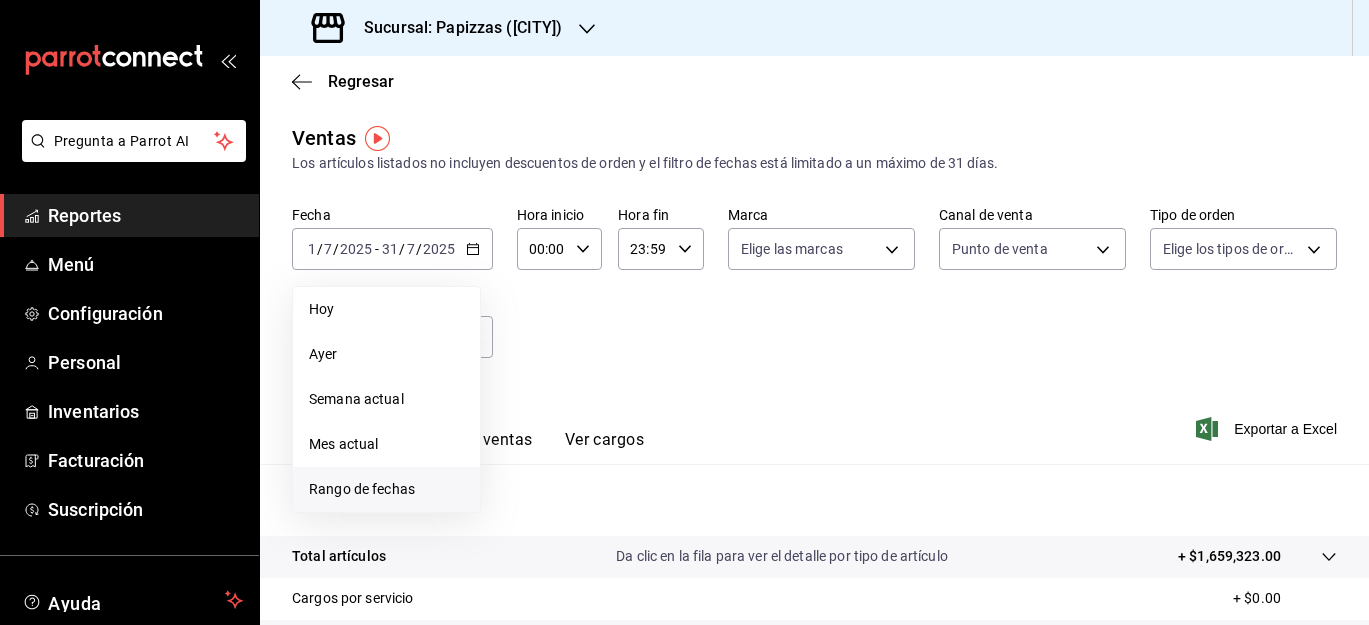 click on "Rango de fechas" at bounding box center (386, 489) 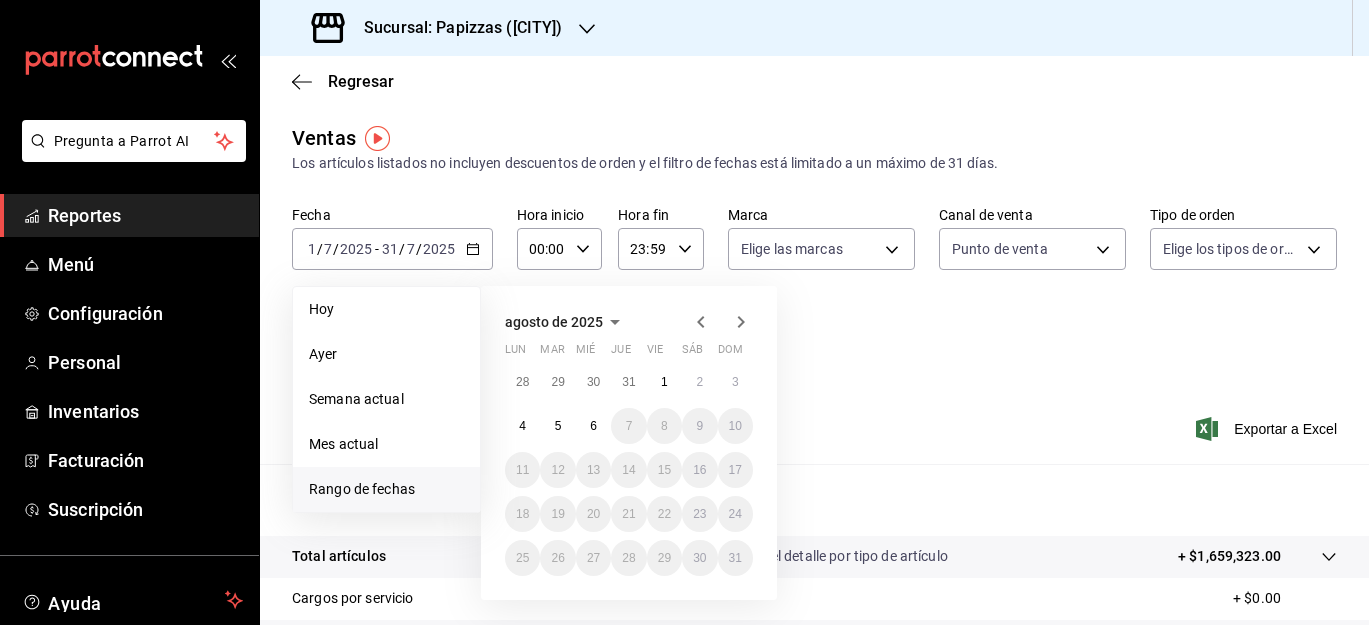 click 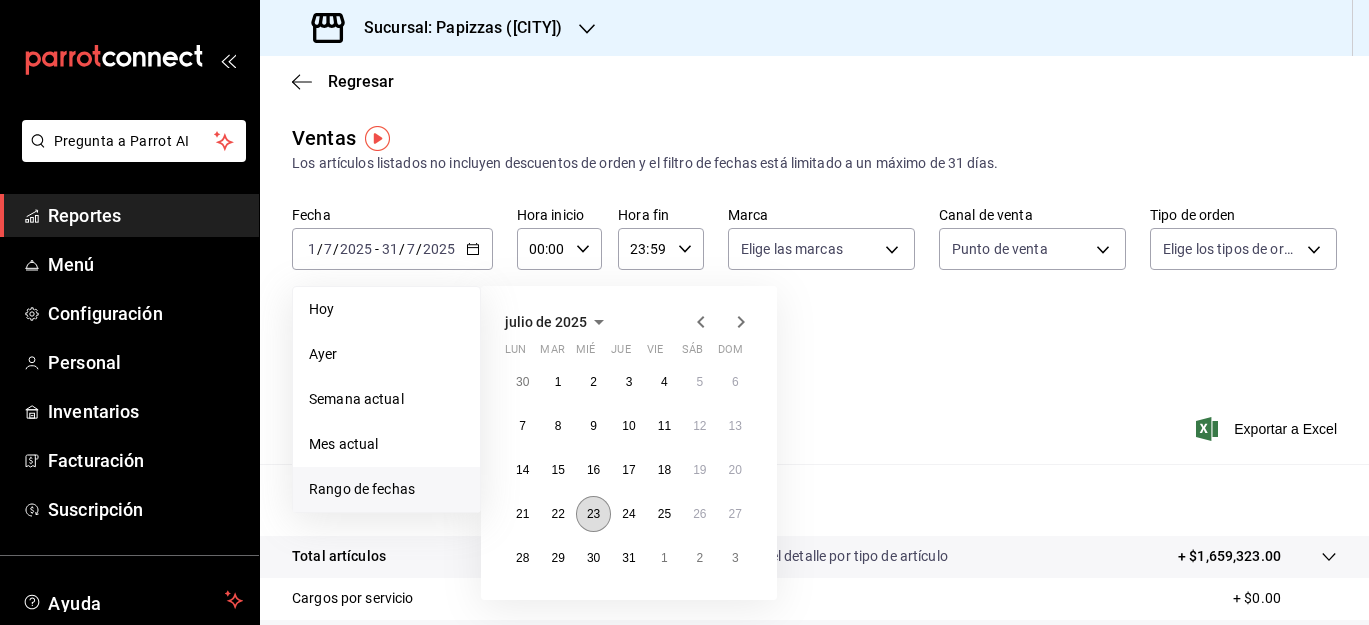 click on "23" at bounding box center (593, 514) 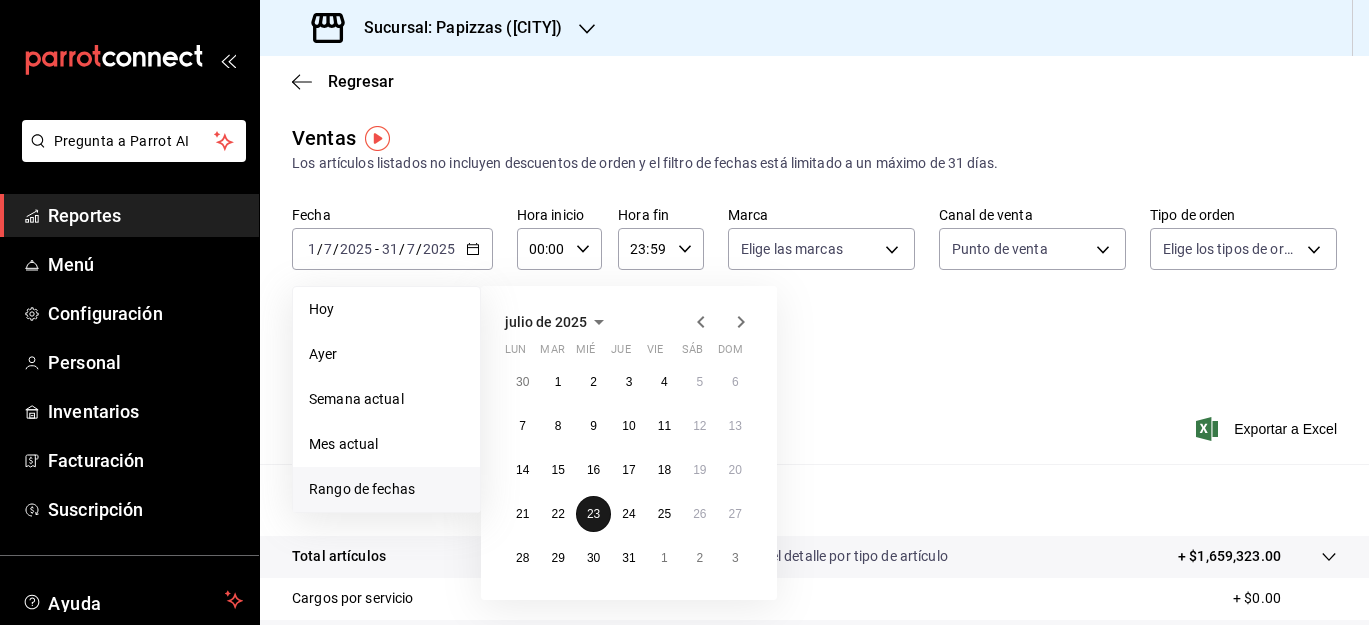 click on "23" at bounding box center (593, 514) 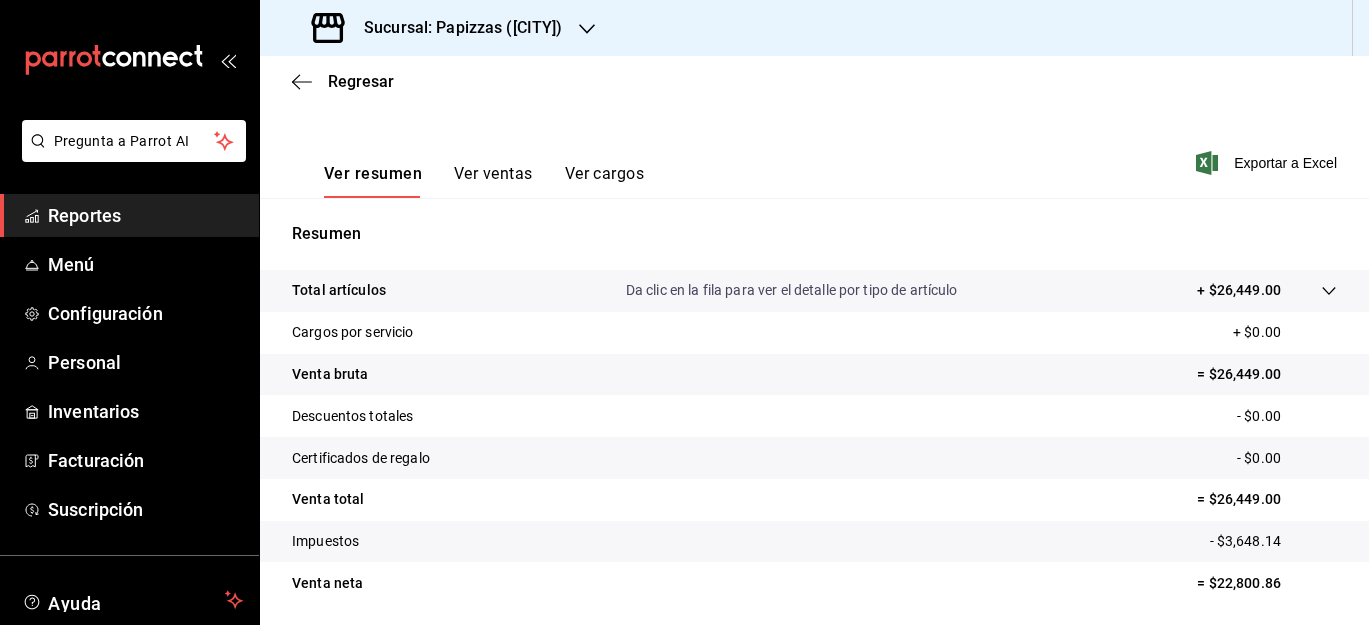 scroll, scrollTop: 269, scrollLeft: 0, axis: vertical 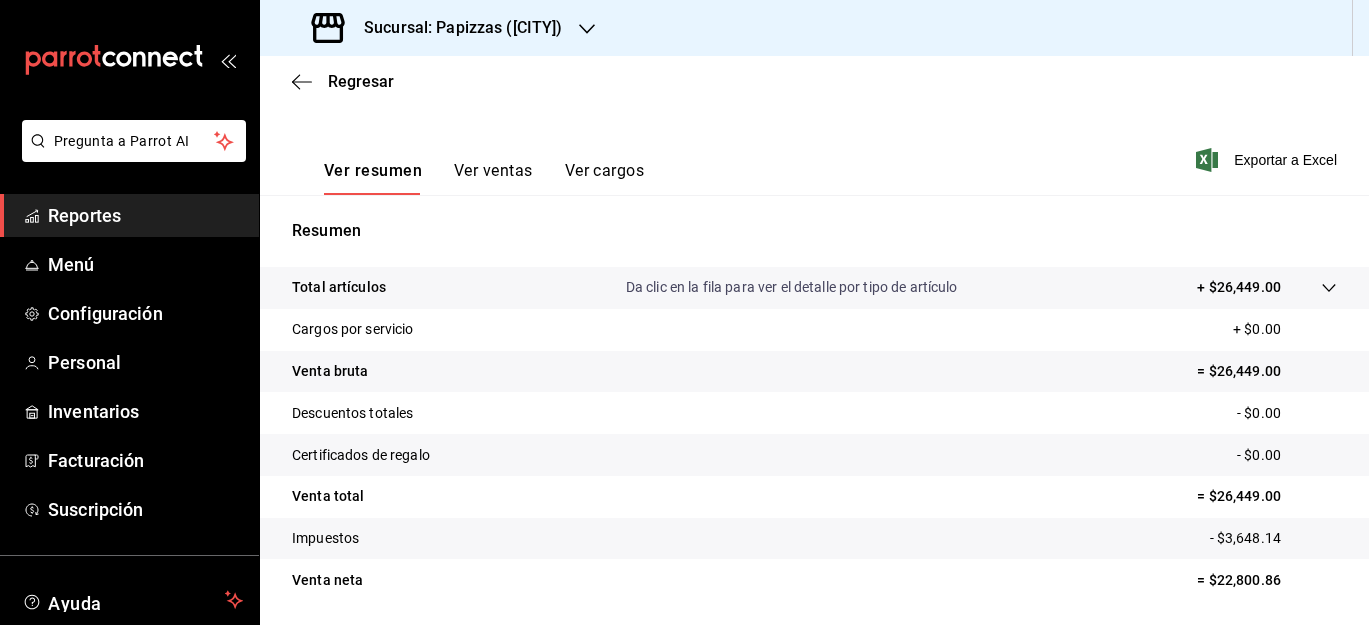 click 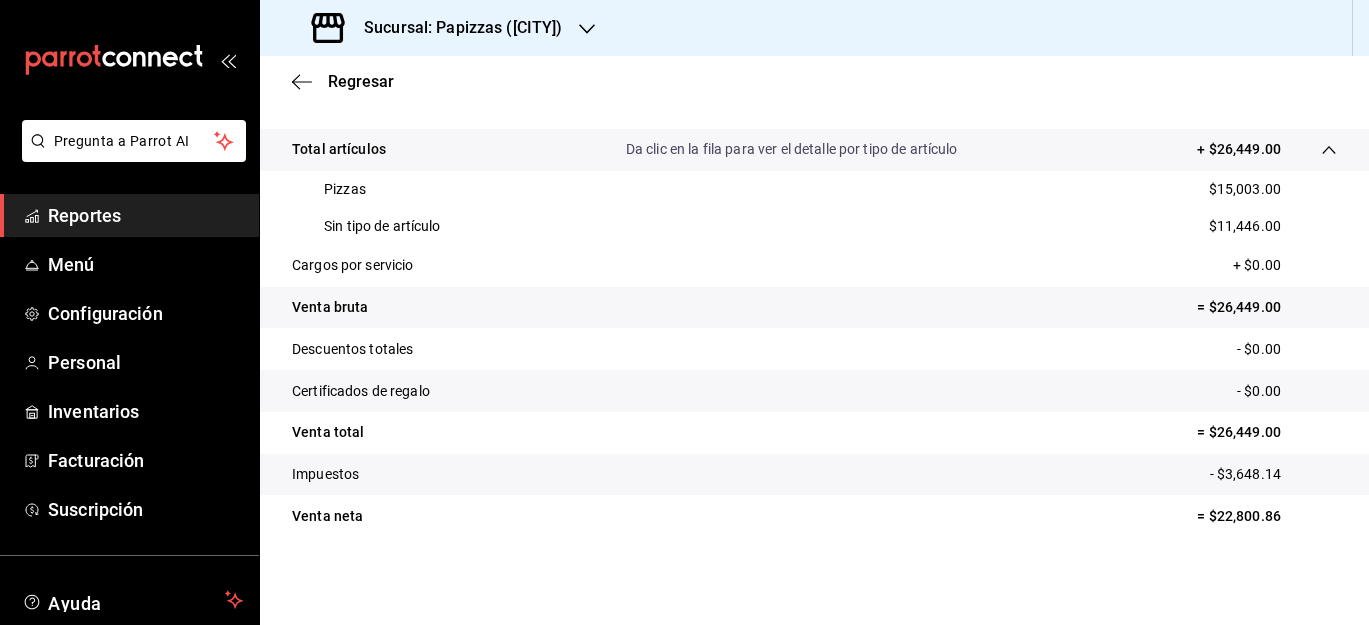 scroll, scrollTop: 396, scrollLeft: 0, axis: vertical 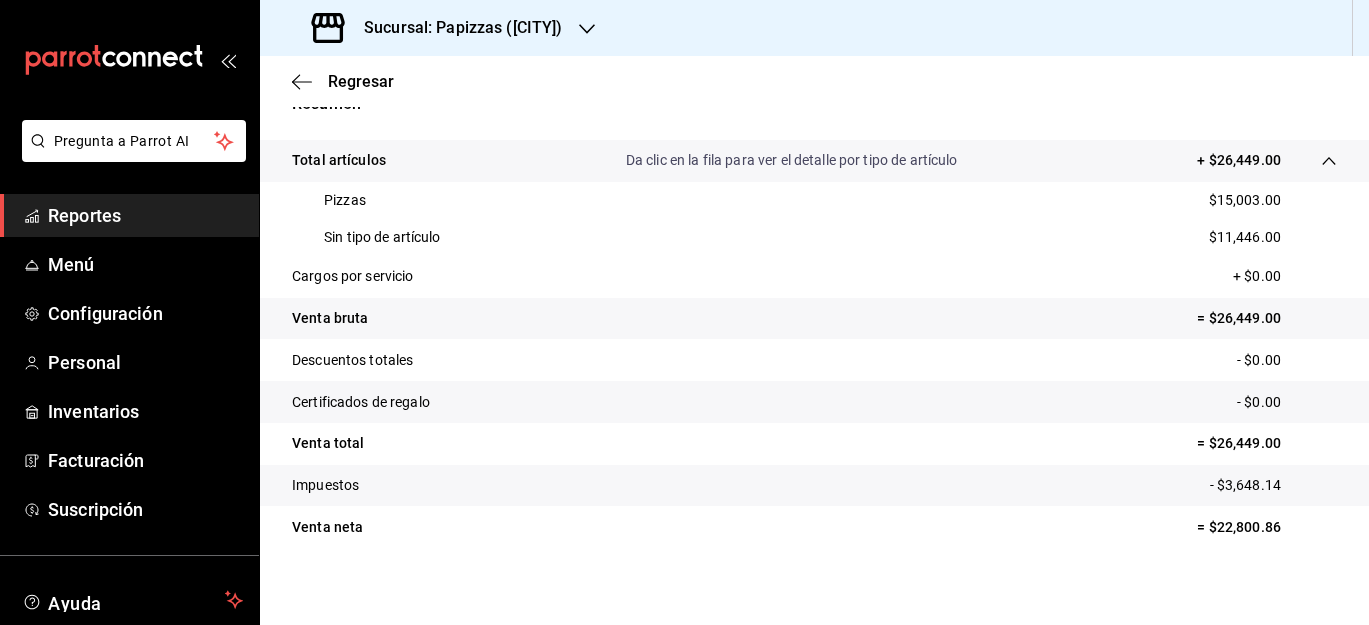 click 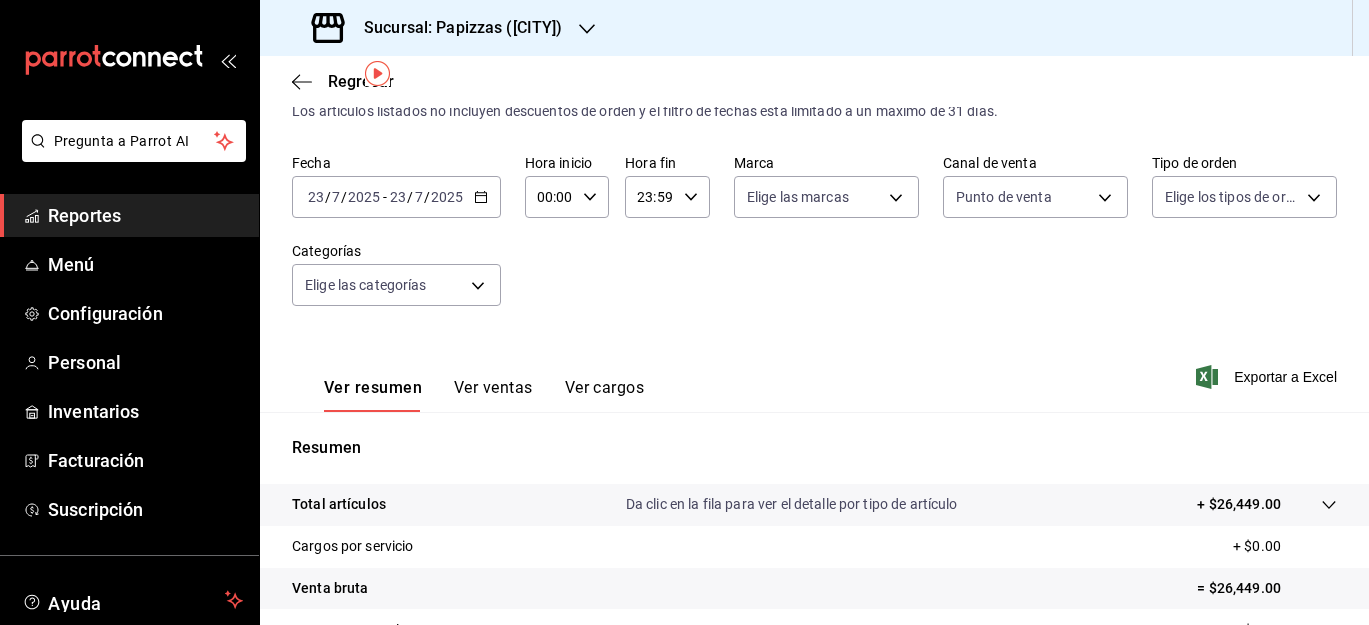 scroll, scrollTop: 47, scrollLeft: 0, axis: vertical 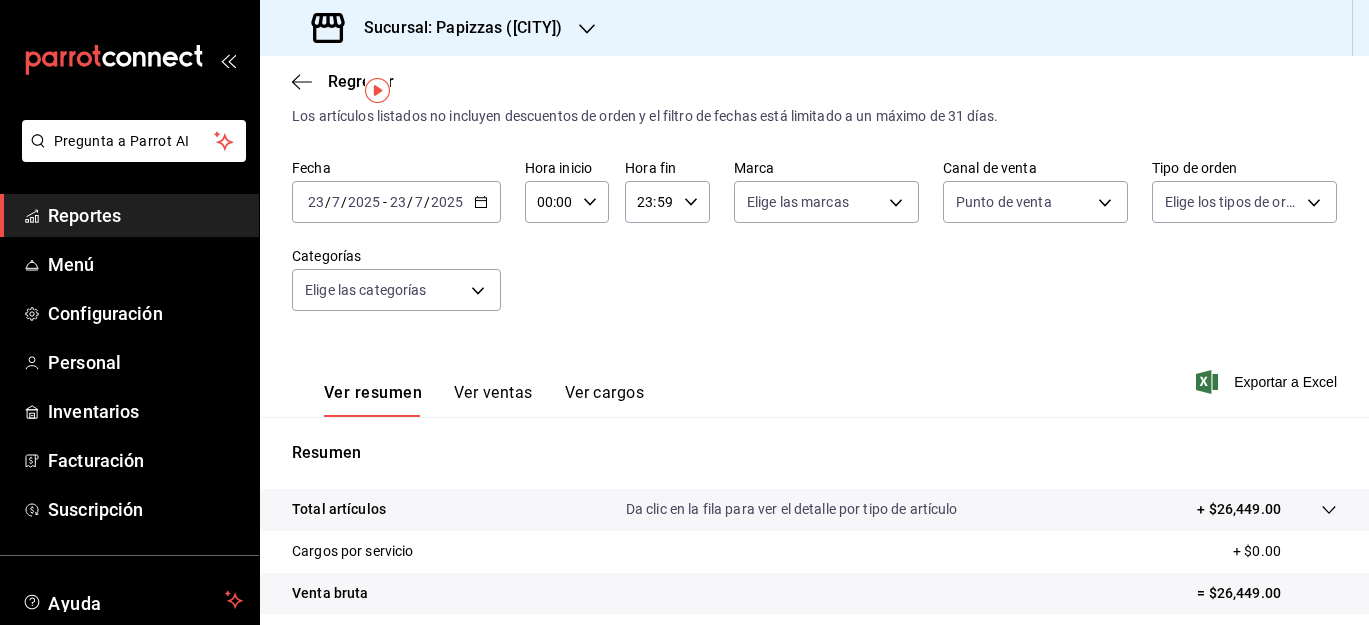 click on "Ver ventas" at bounding box center [493, 400] 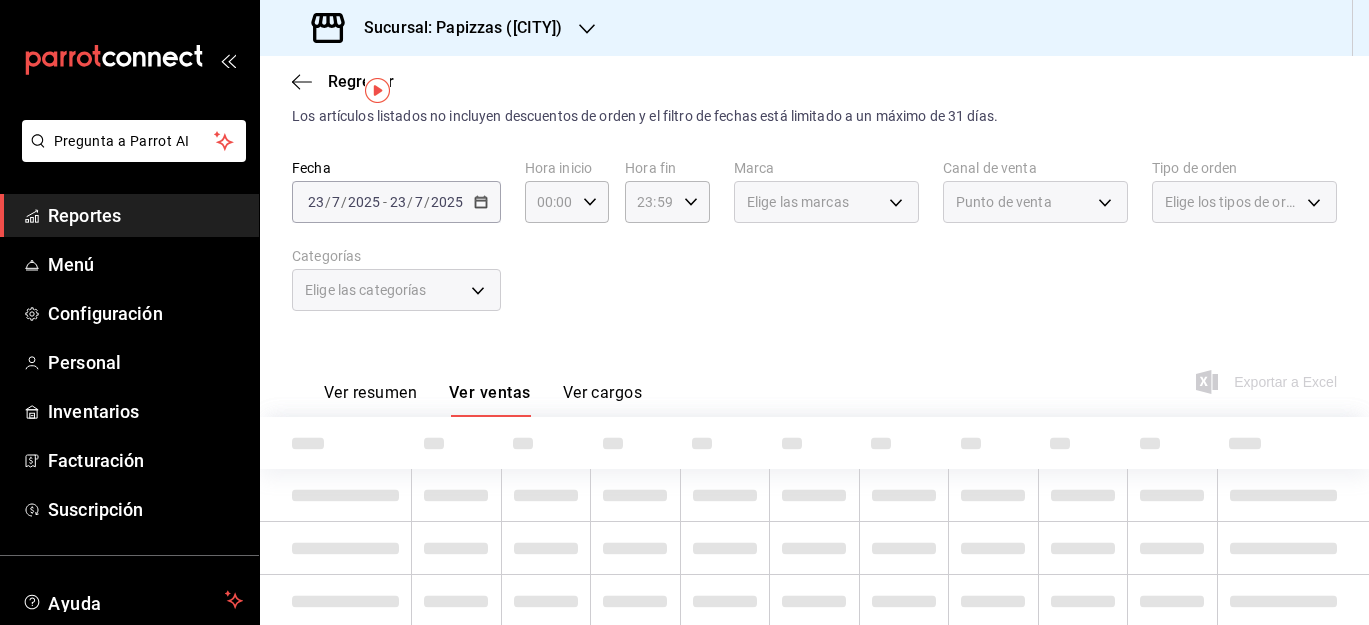 click on "Ver cargos" at bounding box center [603, 400] 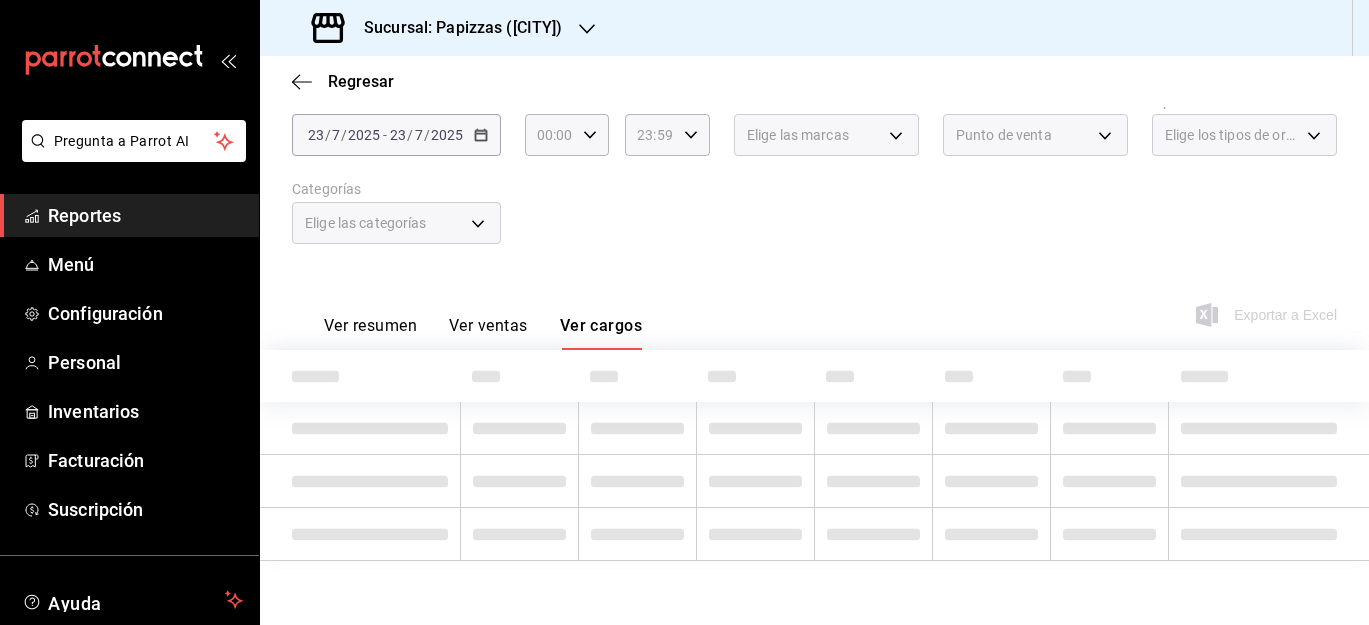 scroll, scrollTop: 111, scrollLeft: 0, axis: vertical 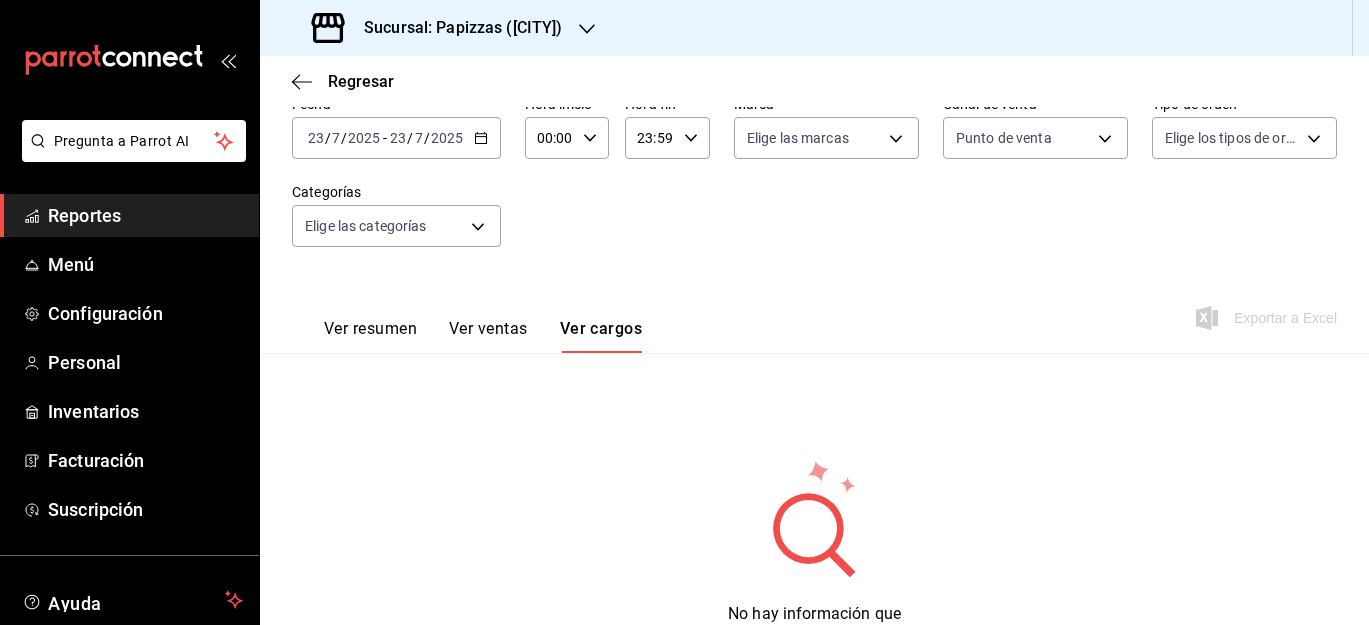 click on "Ver cargos" at bounding box center [601, 336] 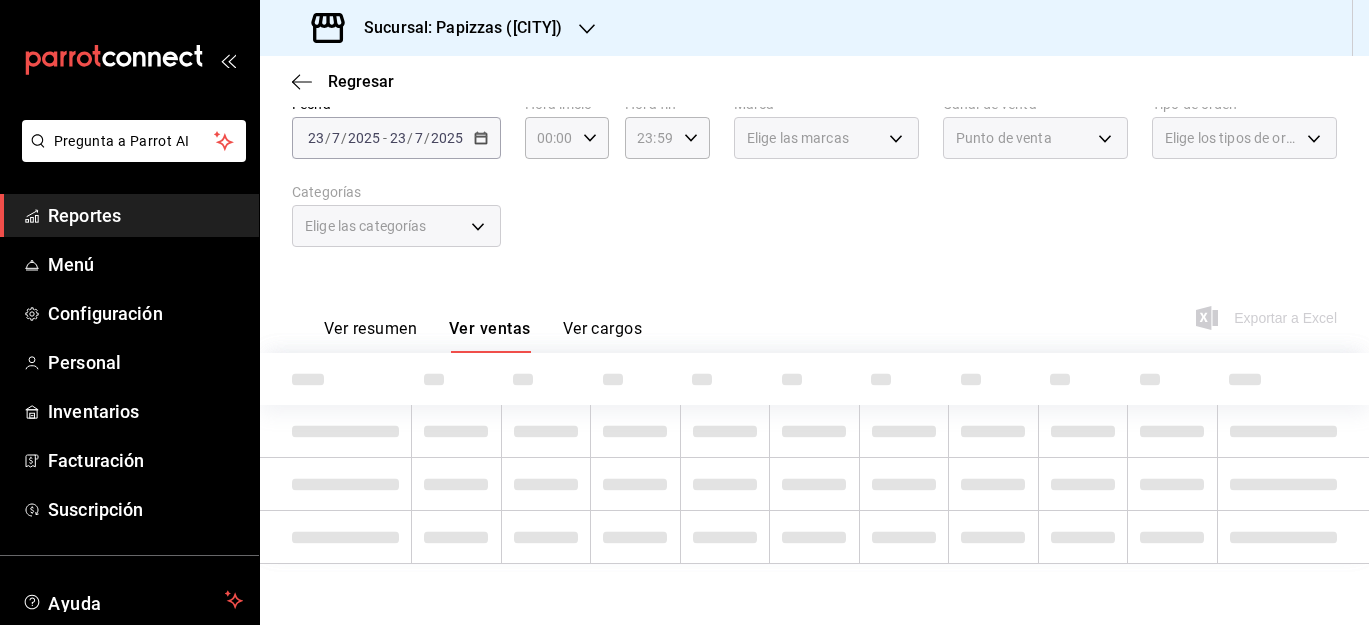click on "Reportes" at bounding box center [145, 215] 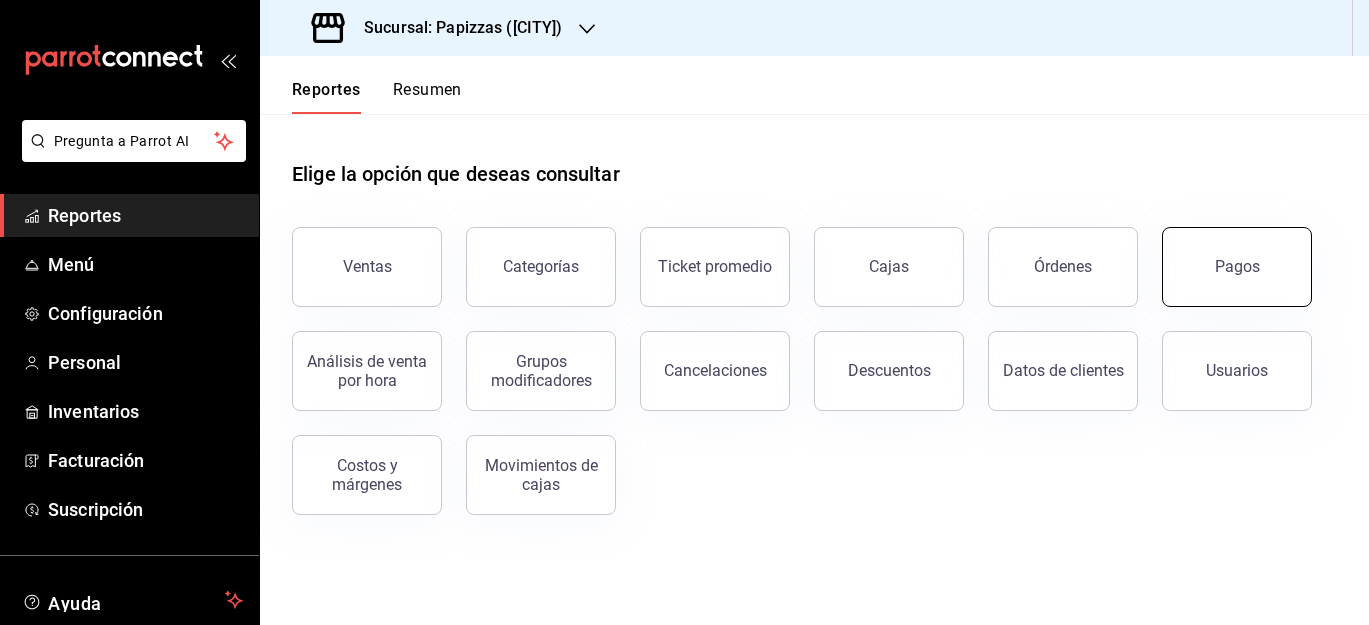 click on "Pagos" at bounding box center [1237, 267] 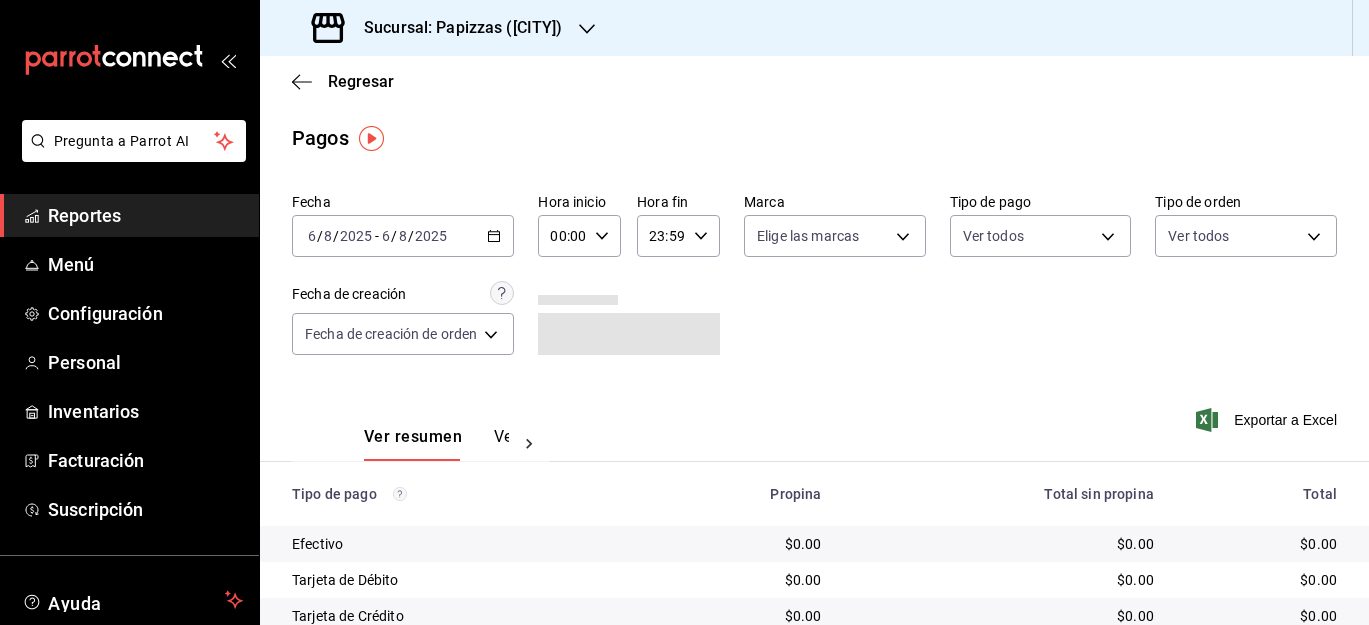 click on "2025-08-06 6 / 8 / 2025 - 2025-08-06 6 / 8 / 2025" at bounding box center (403, 236) 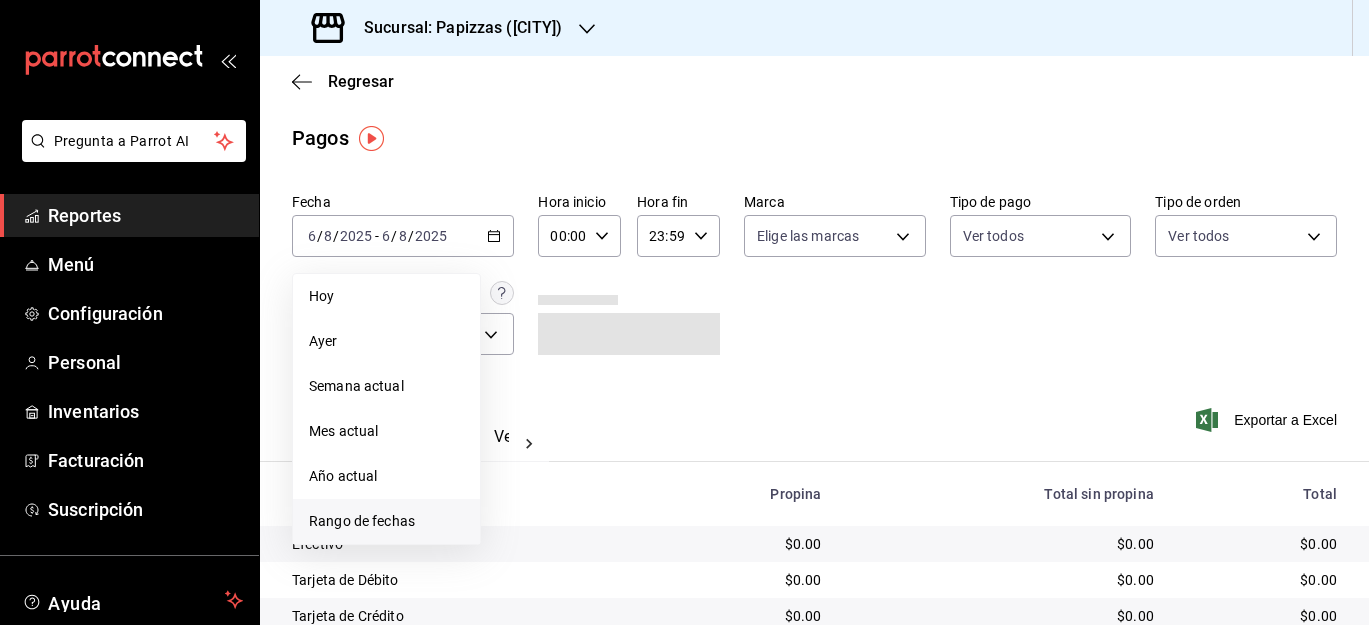 click on "Rango de fechas" at bounding box center (386, 521) 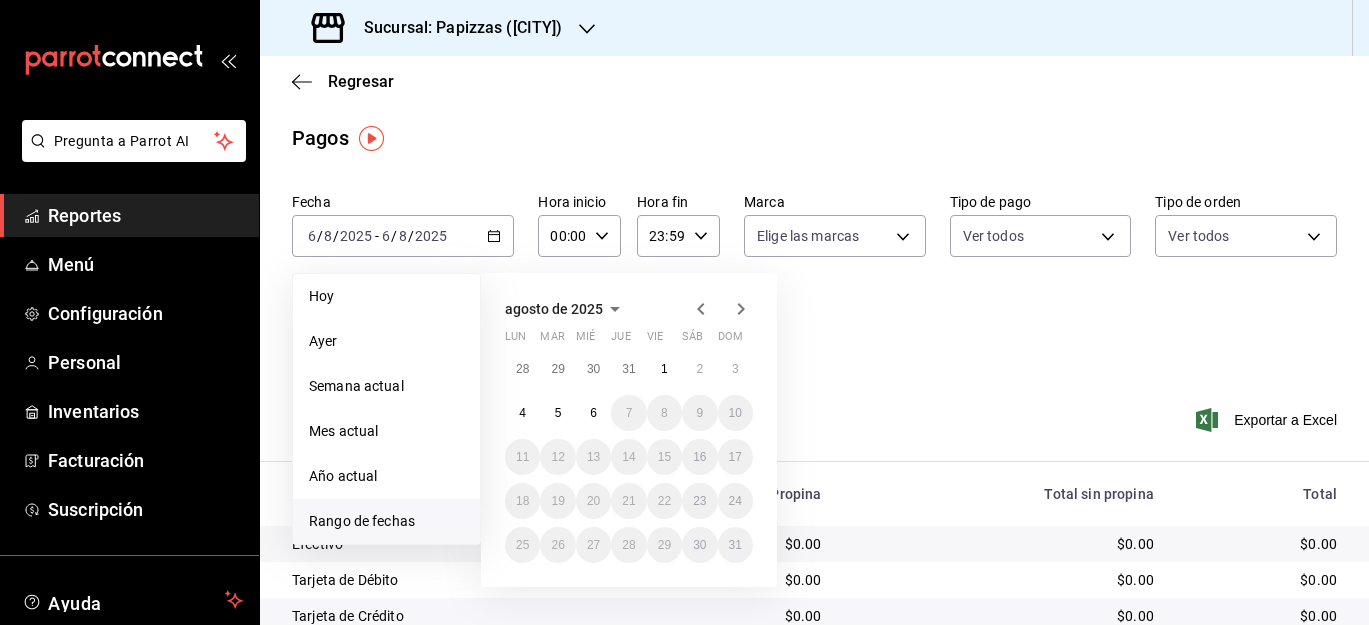 click 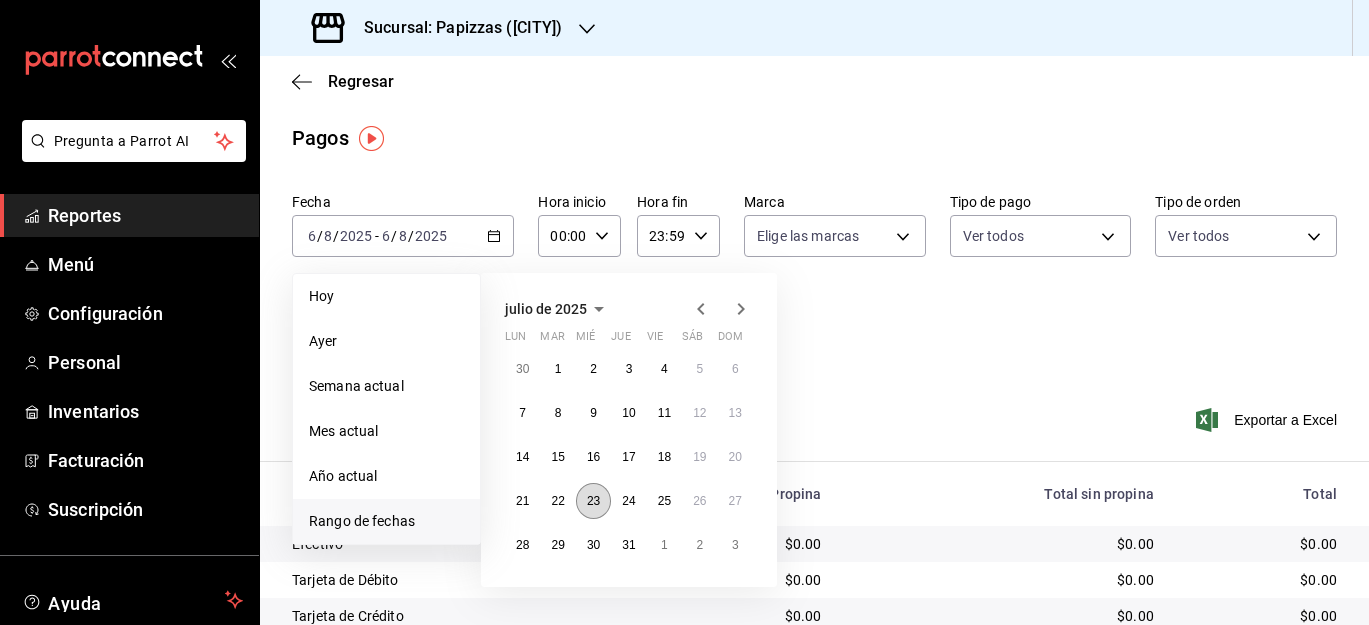click on "23" at bounding box center [593, 501] 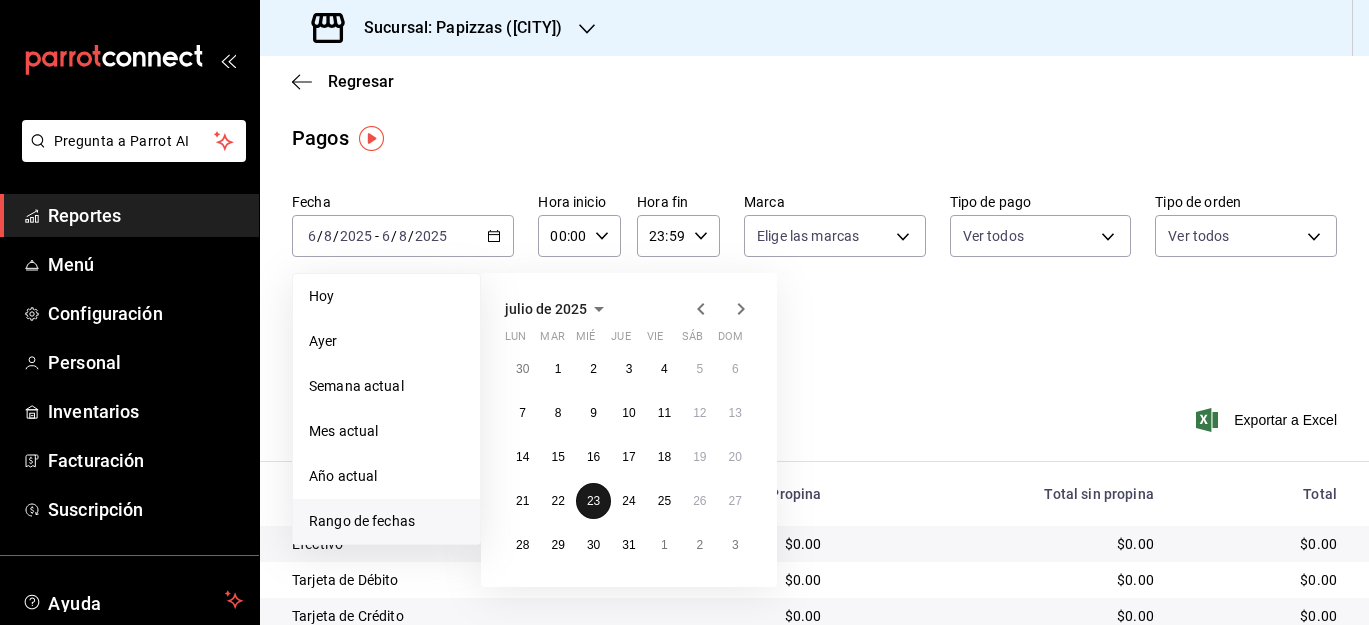 click on "23" at bounding box center [593, 501] 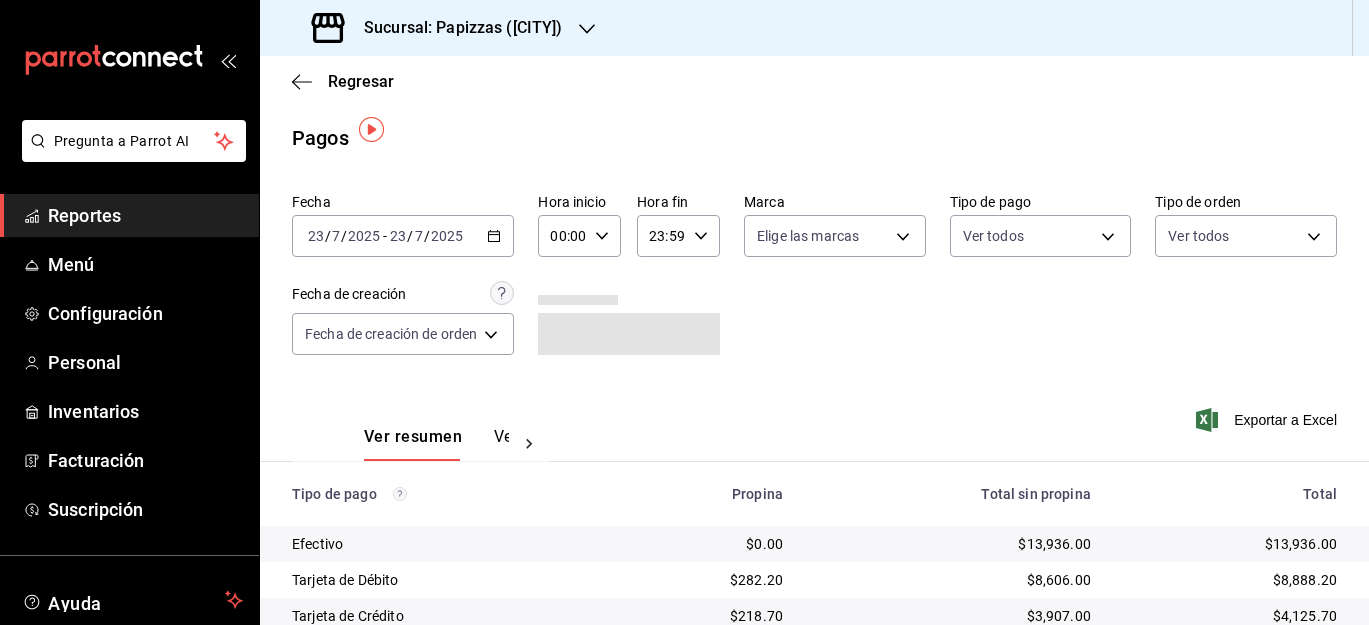 scroll, scrollTop: 185, scrollLeft: 0, axis: vertical 